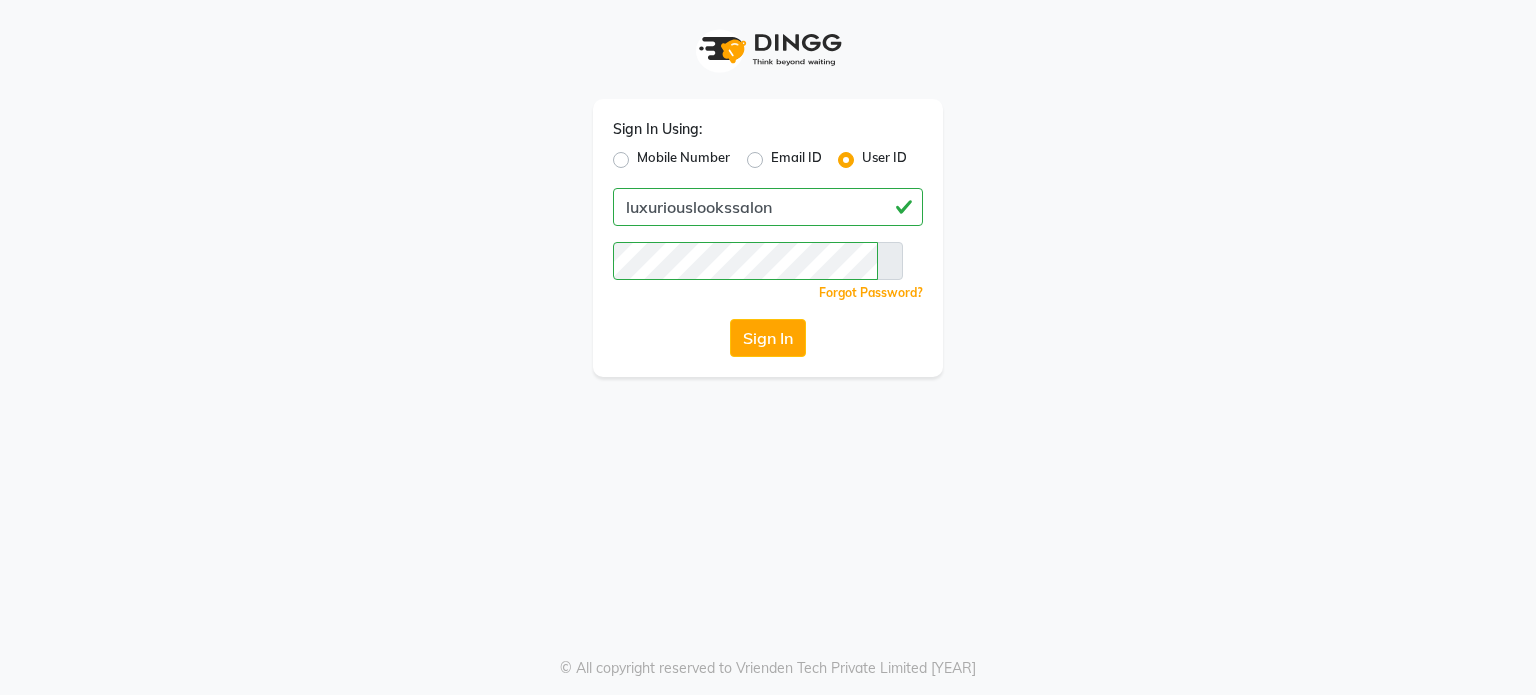 scroll, scrollTop: 0, scrollLeft: 0, axis: both 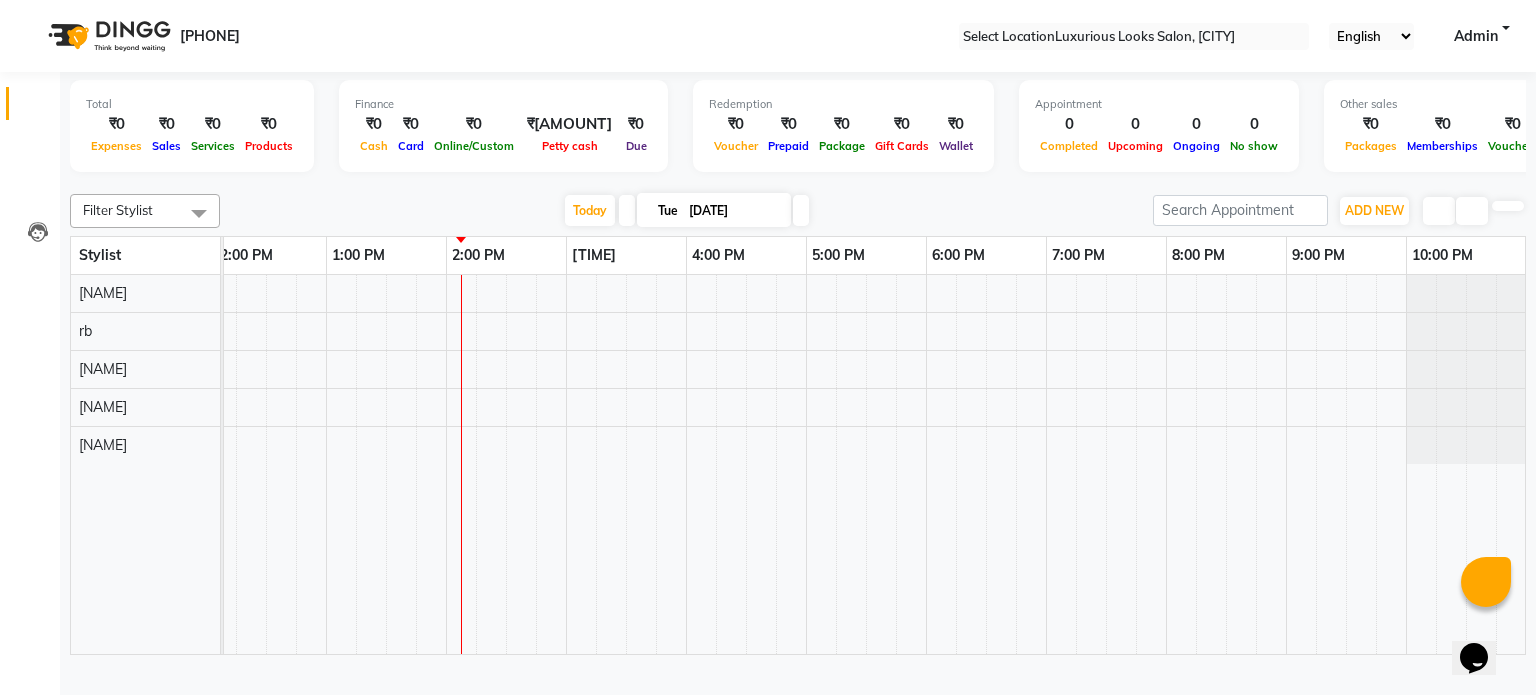 click at bounding box center (627, 210) 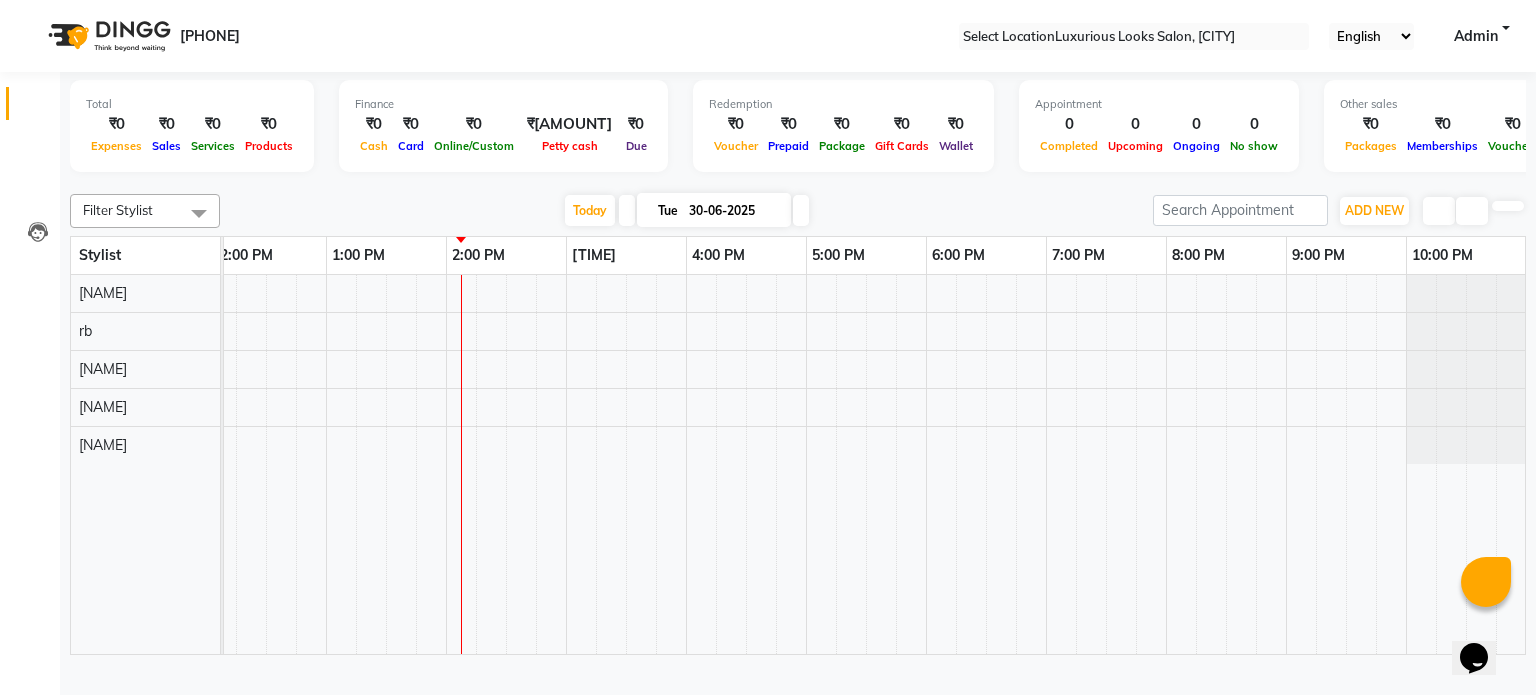 scroll, scrollTop: 0, scrollLeft: 0, axis: both 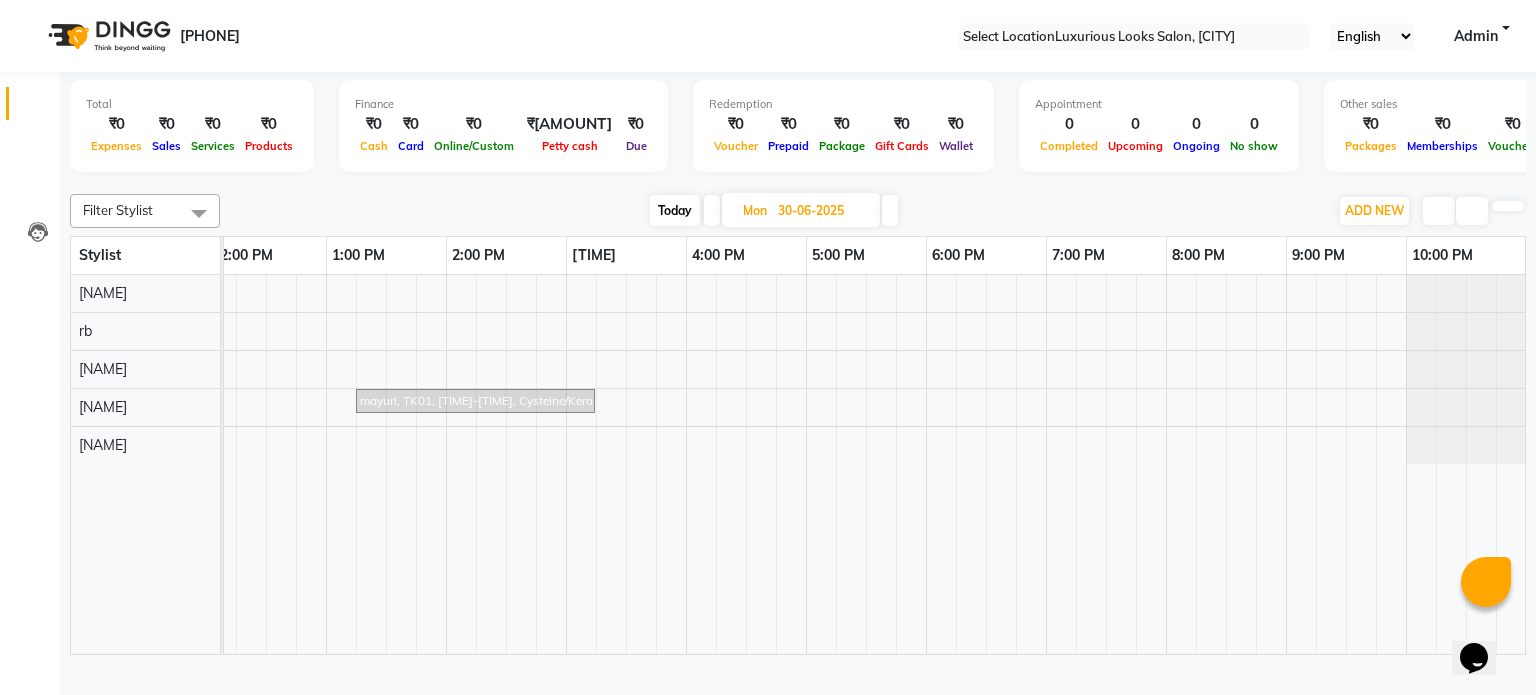 click at bounding box center (712, 210) 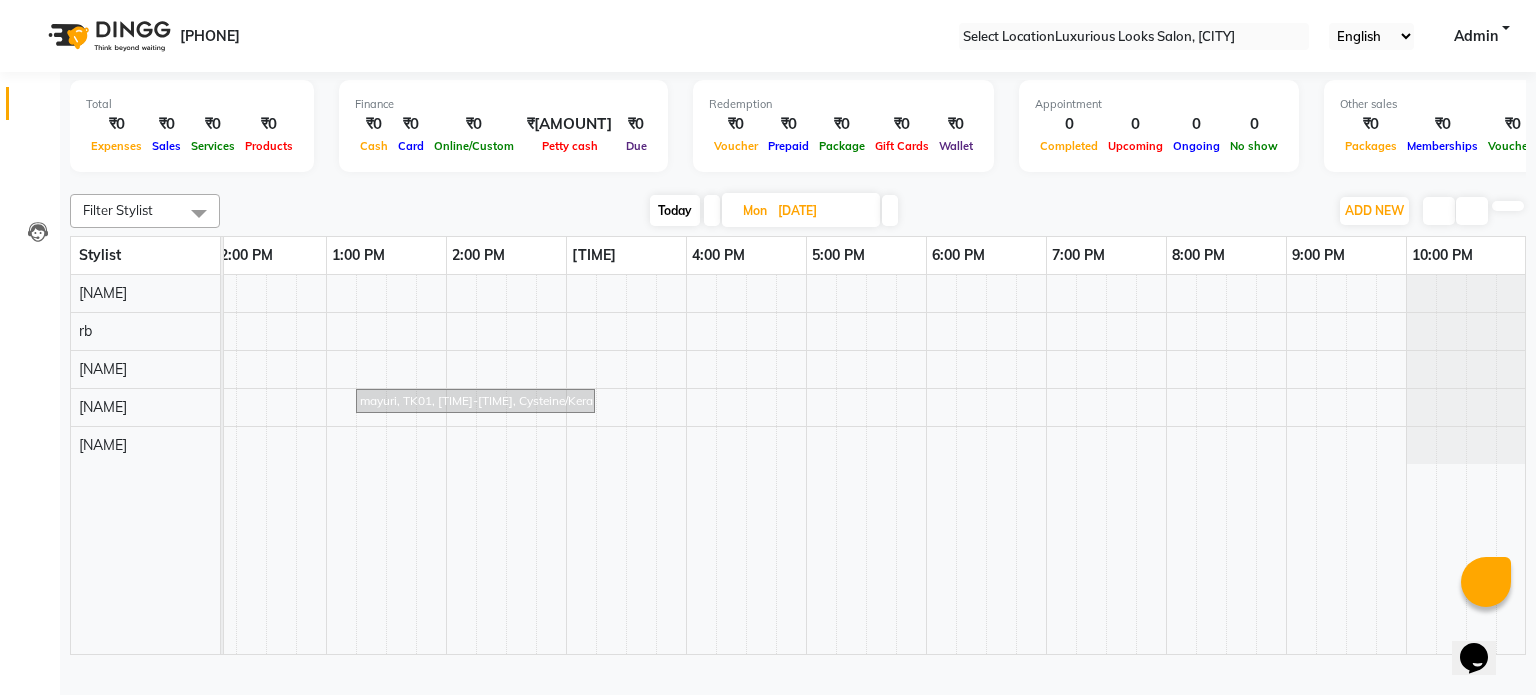 scroll, scrollTop: 0, scrollLeft: 0, axis: both 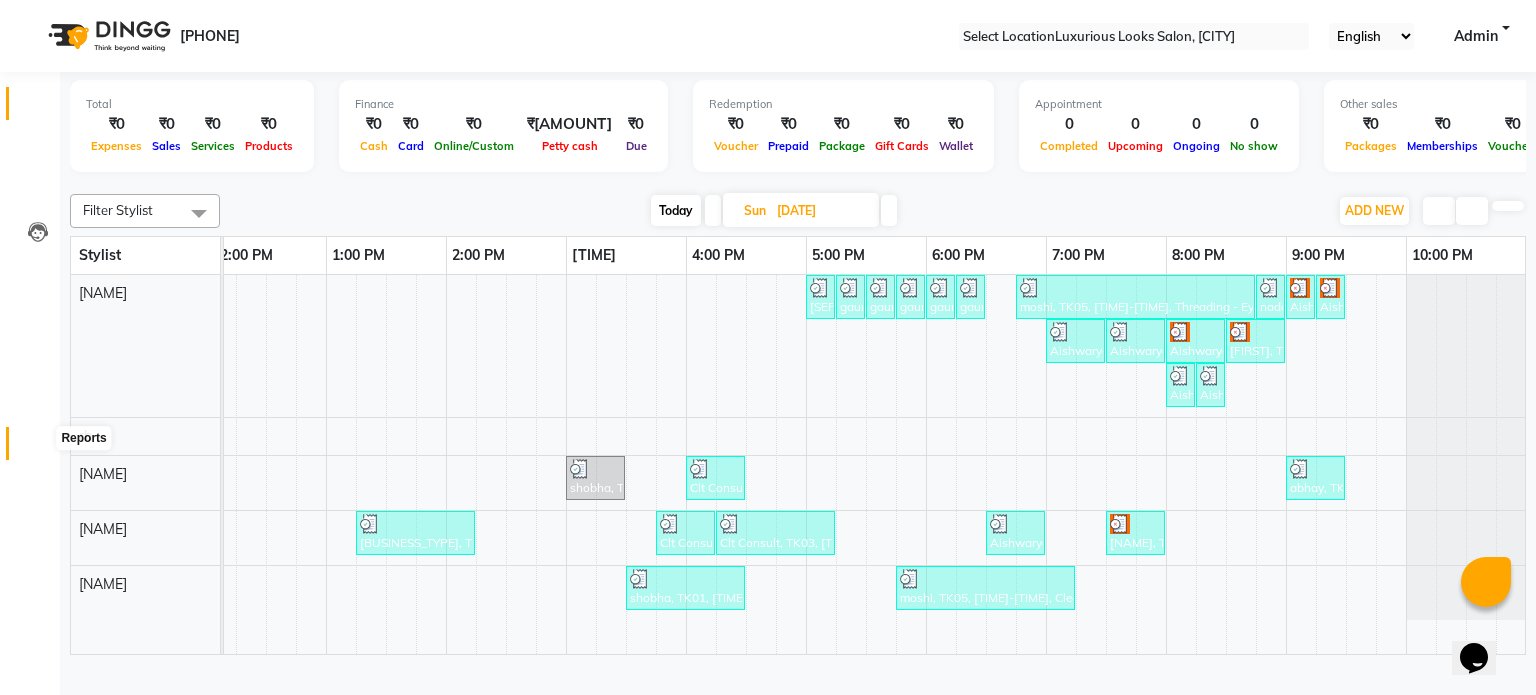 click at bounding box center [38, 448] 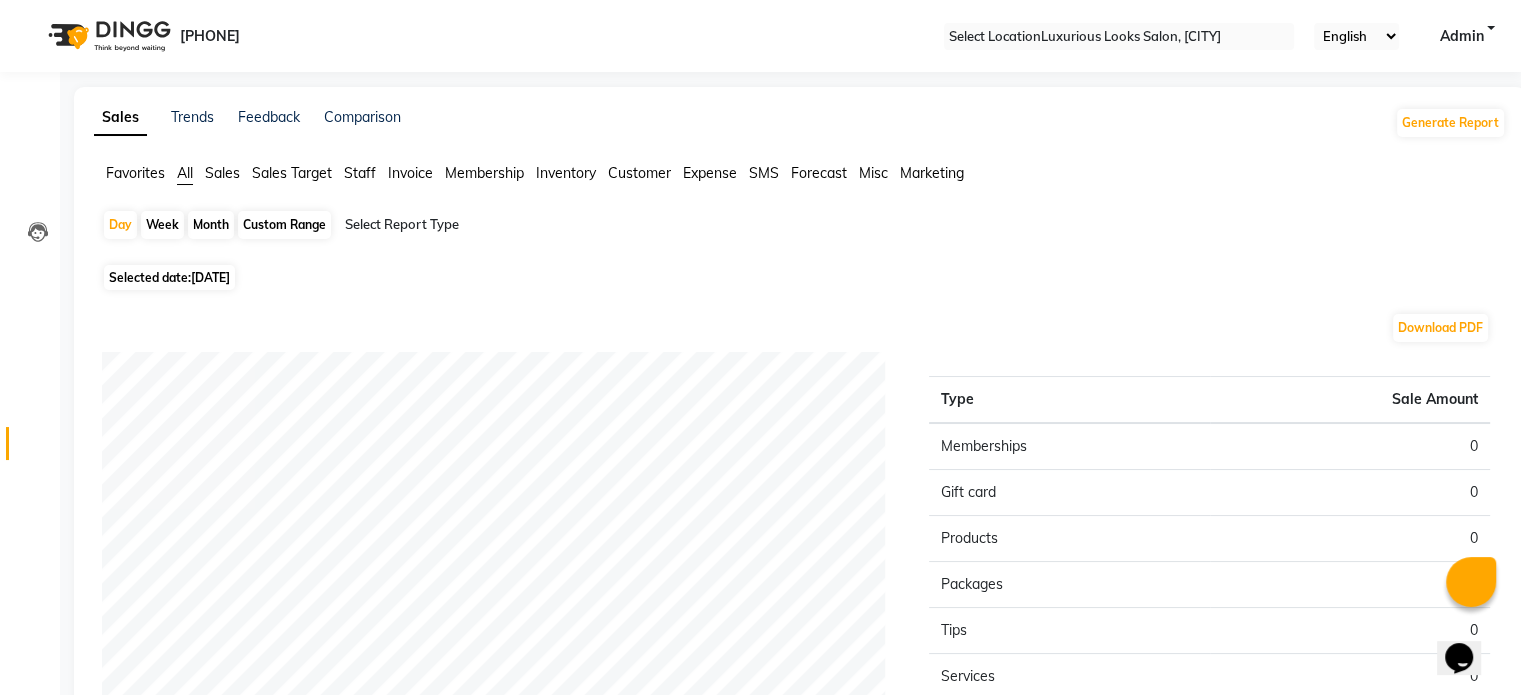 click on "[DD]-[MM]-[YEAR]" at bounding box center [210, 277] 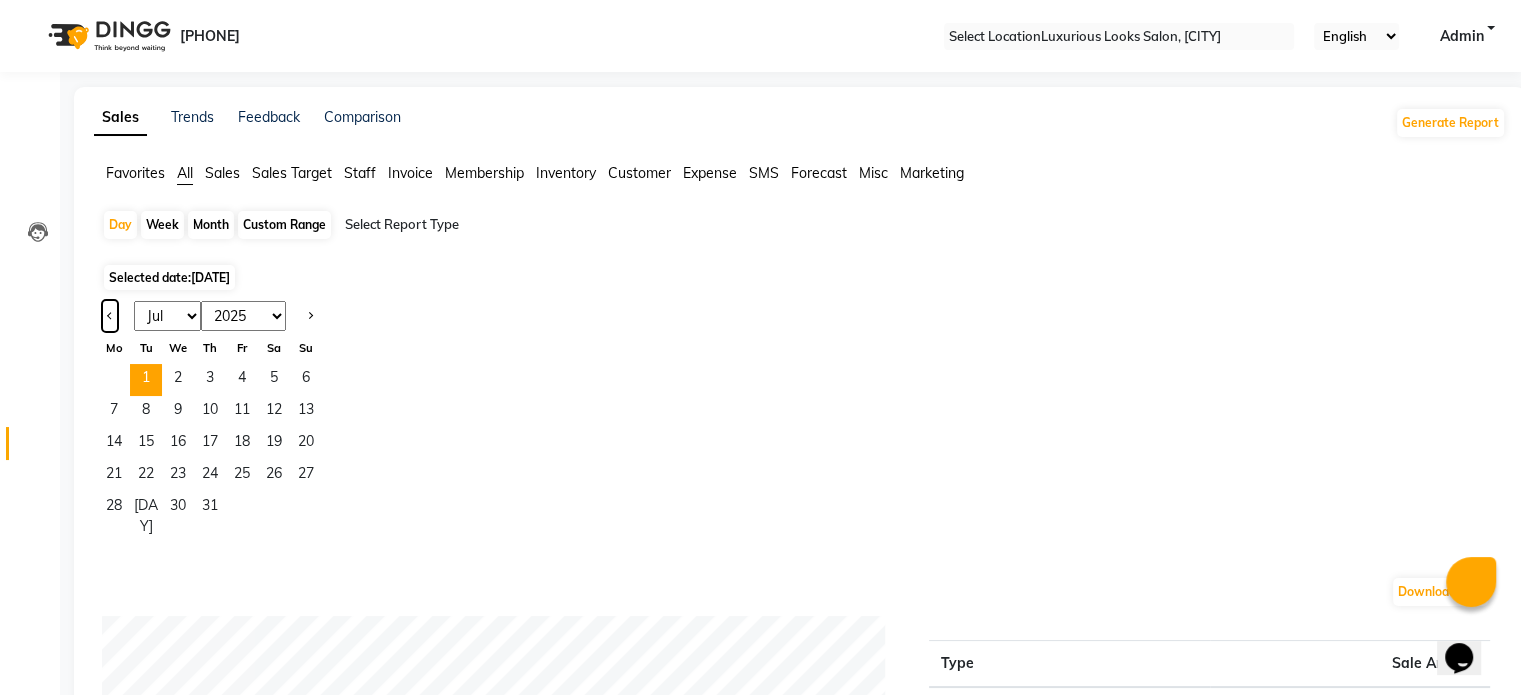 click at bounding box center [110, 314] 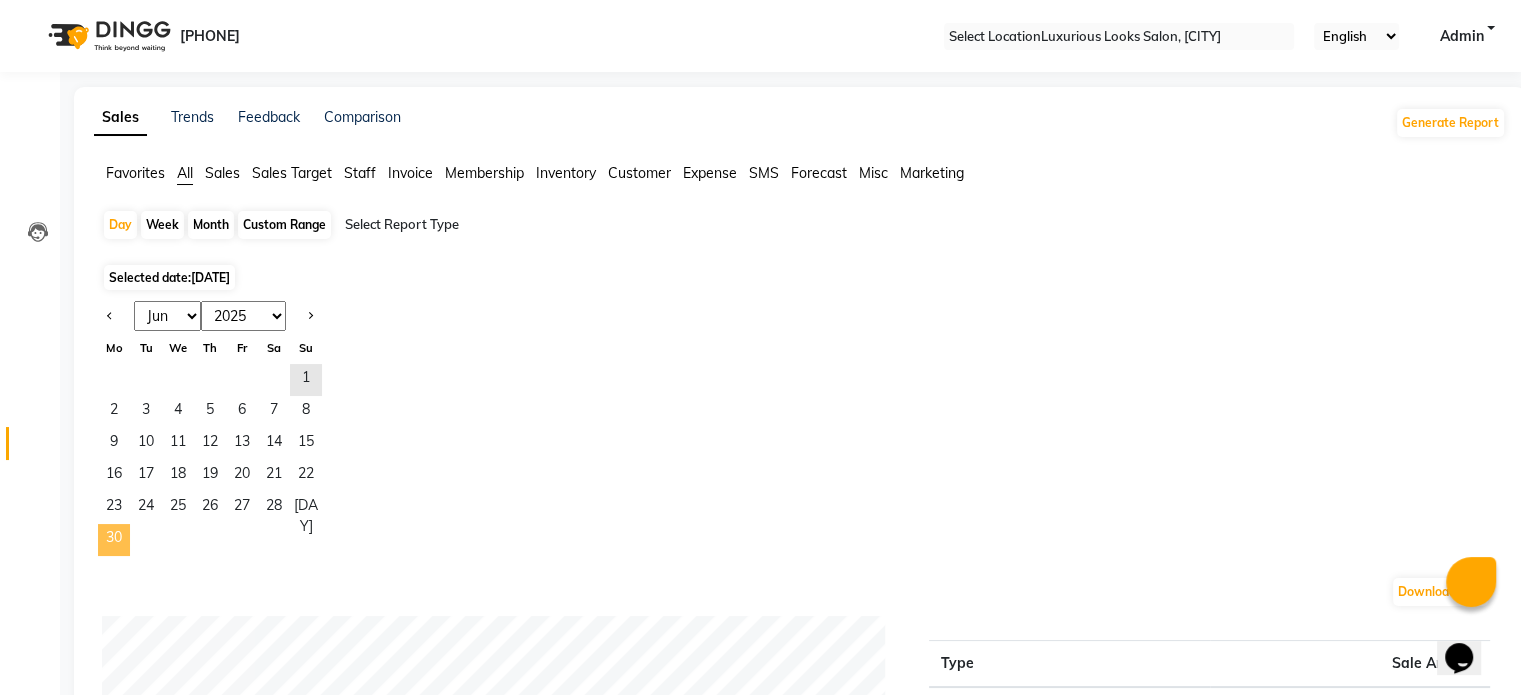 click on "30" at bounding box center (114, 540) 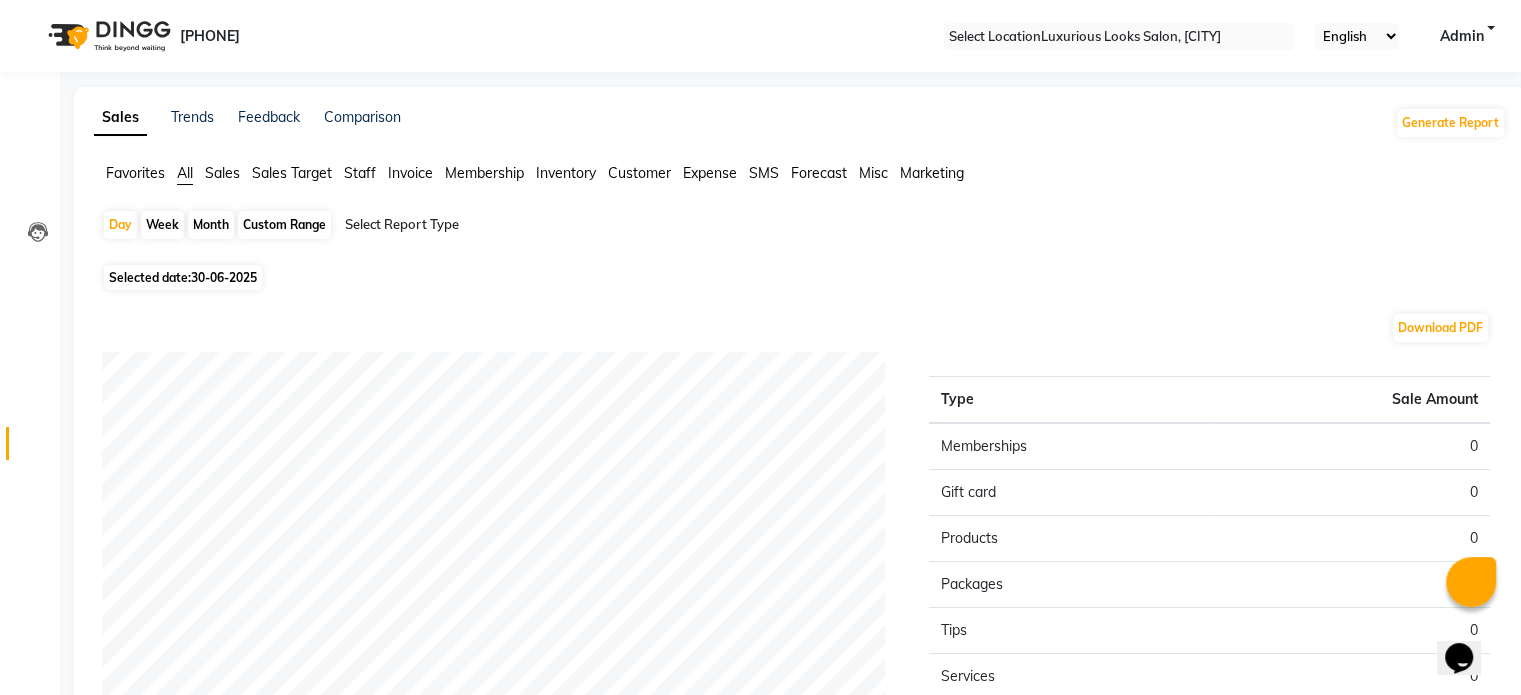 click on "Sales Target" at bounding box center (135, 173) 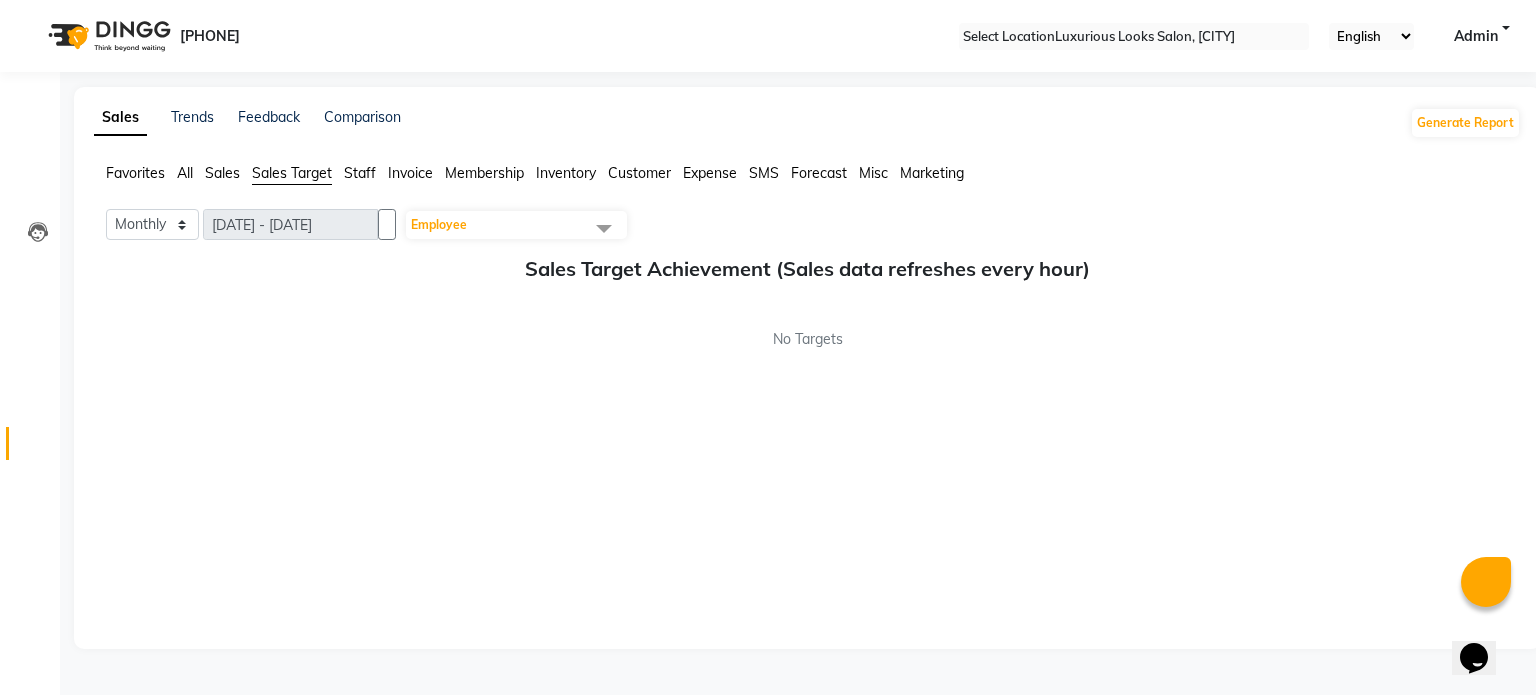 click on "Sales" at bounding box center (135, 173) 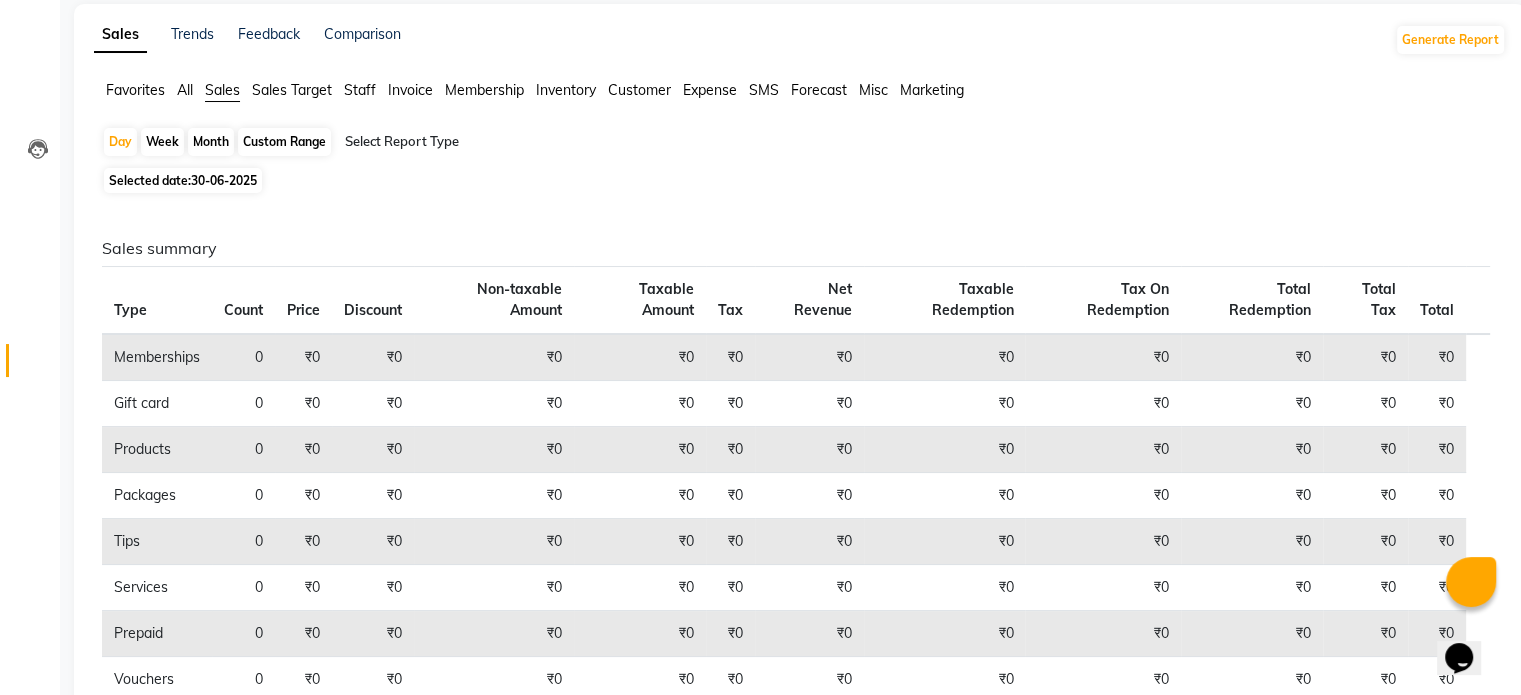 scroll, scrollTop: 0, scrollLeft: 0, axis: both 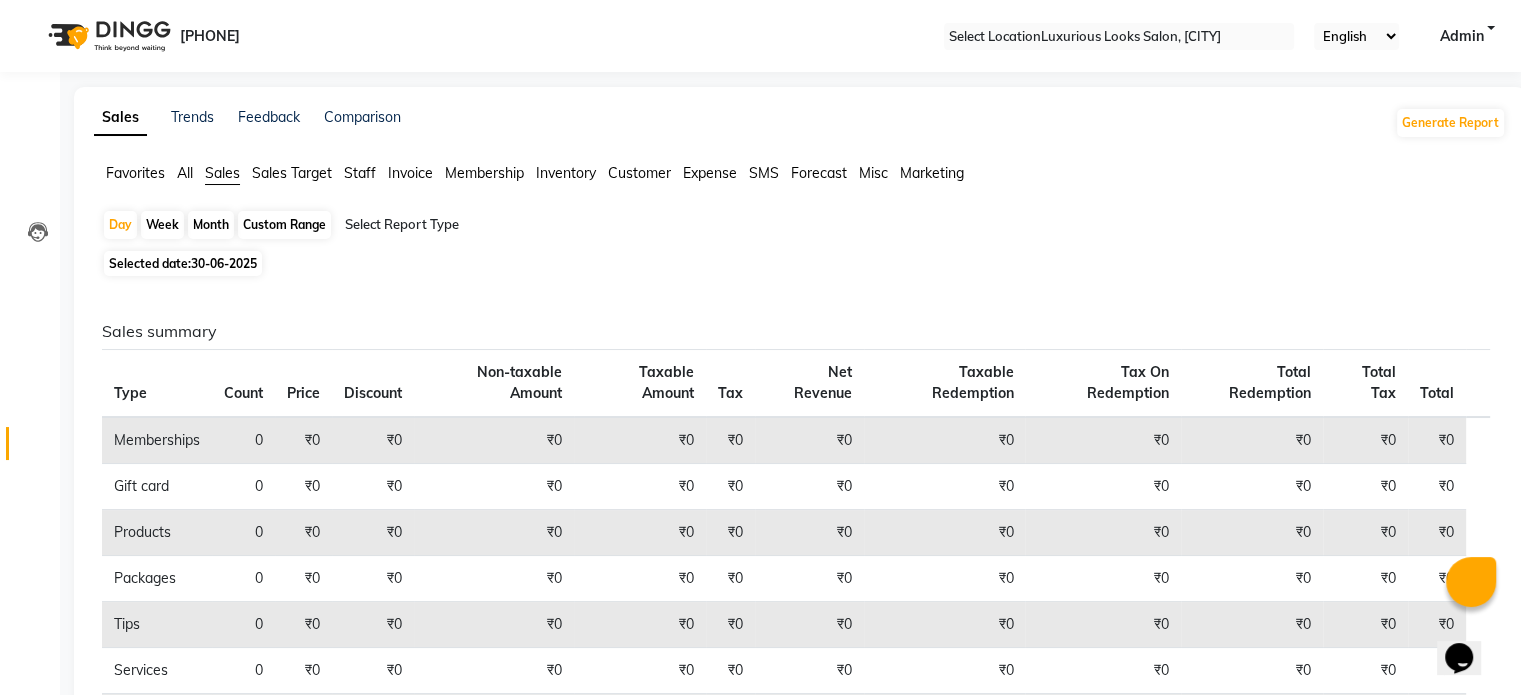click on "Selected date:  [DATE]" at bounding box center (183, 263) 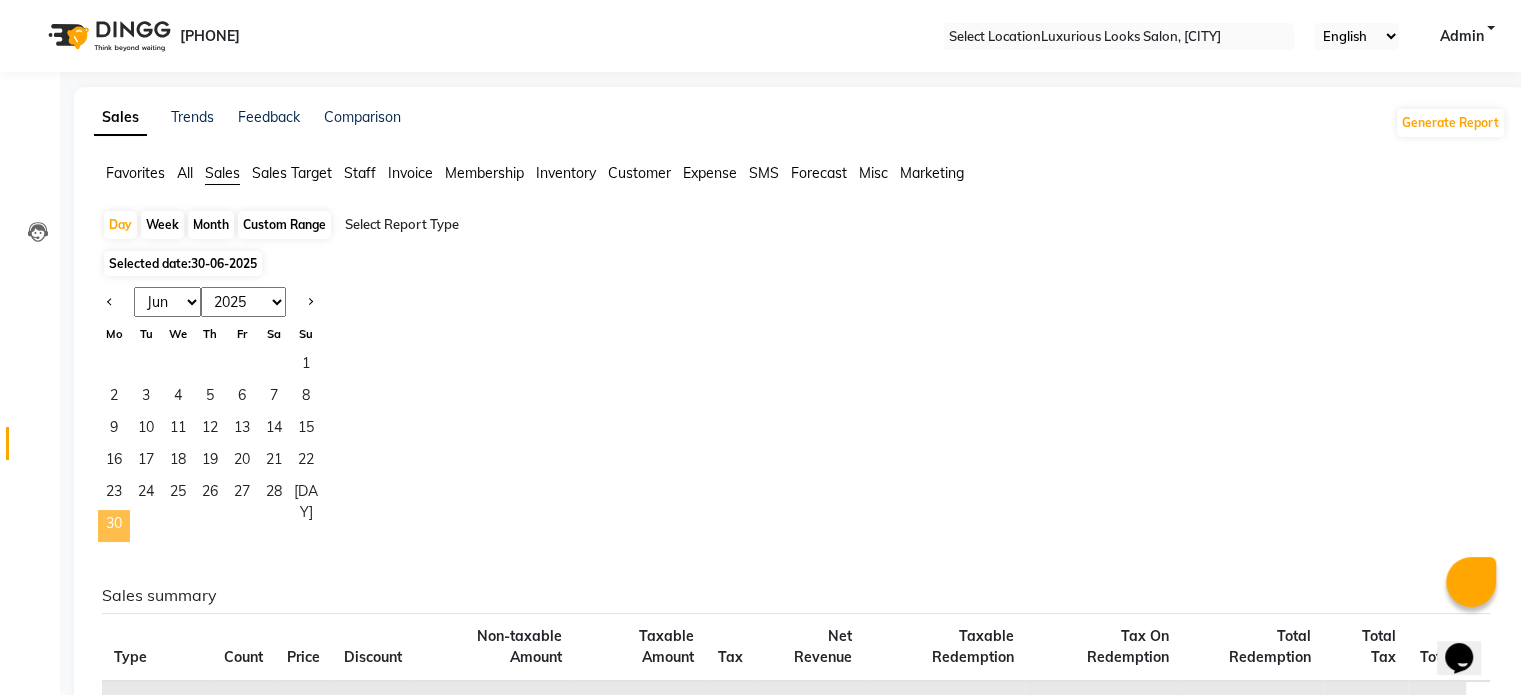 click on "30" at bounding box center (114, 526) 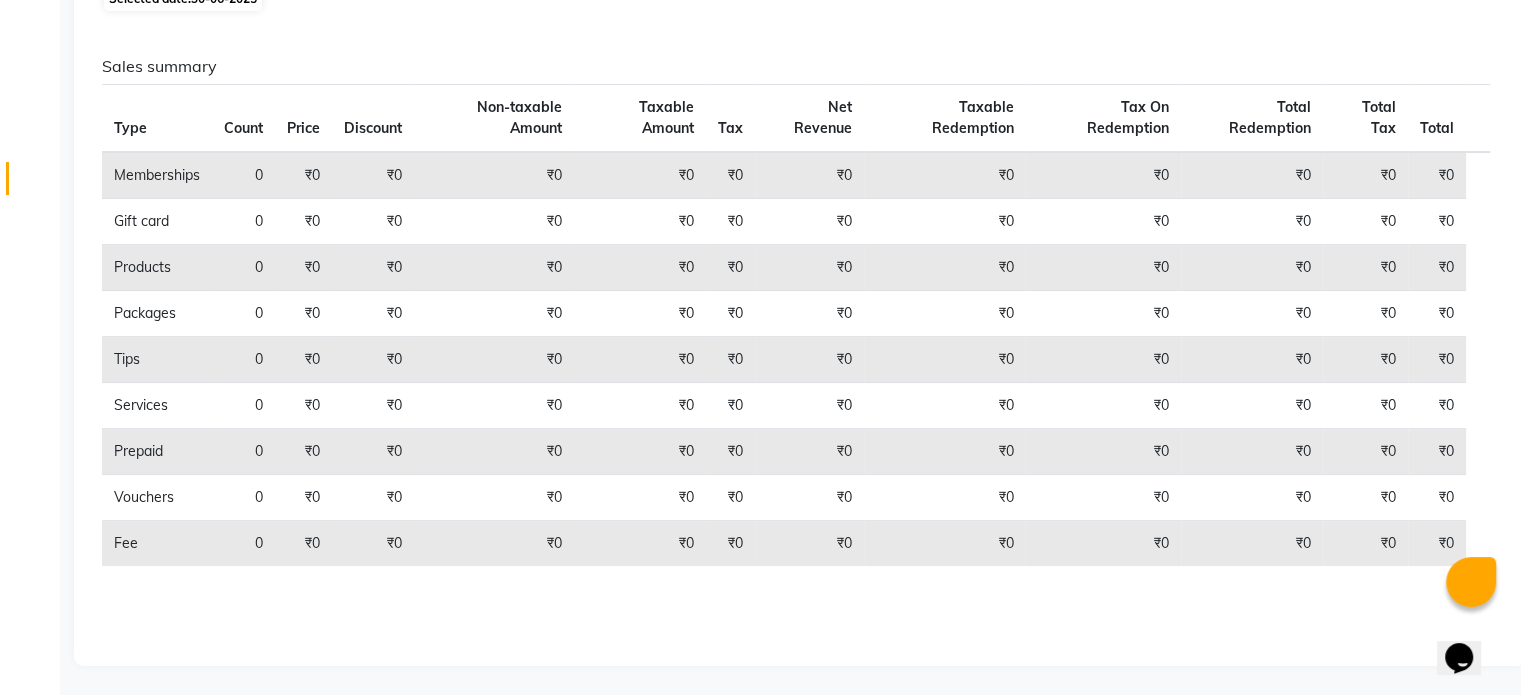 scroll, scrollTop: 0, scrollLeft: 0, axis: both 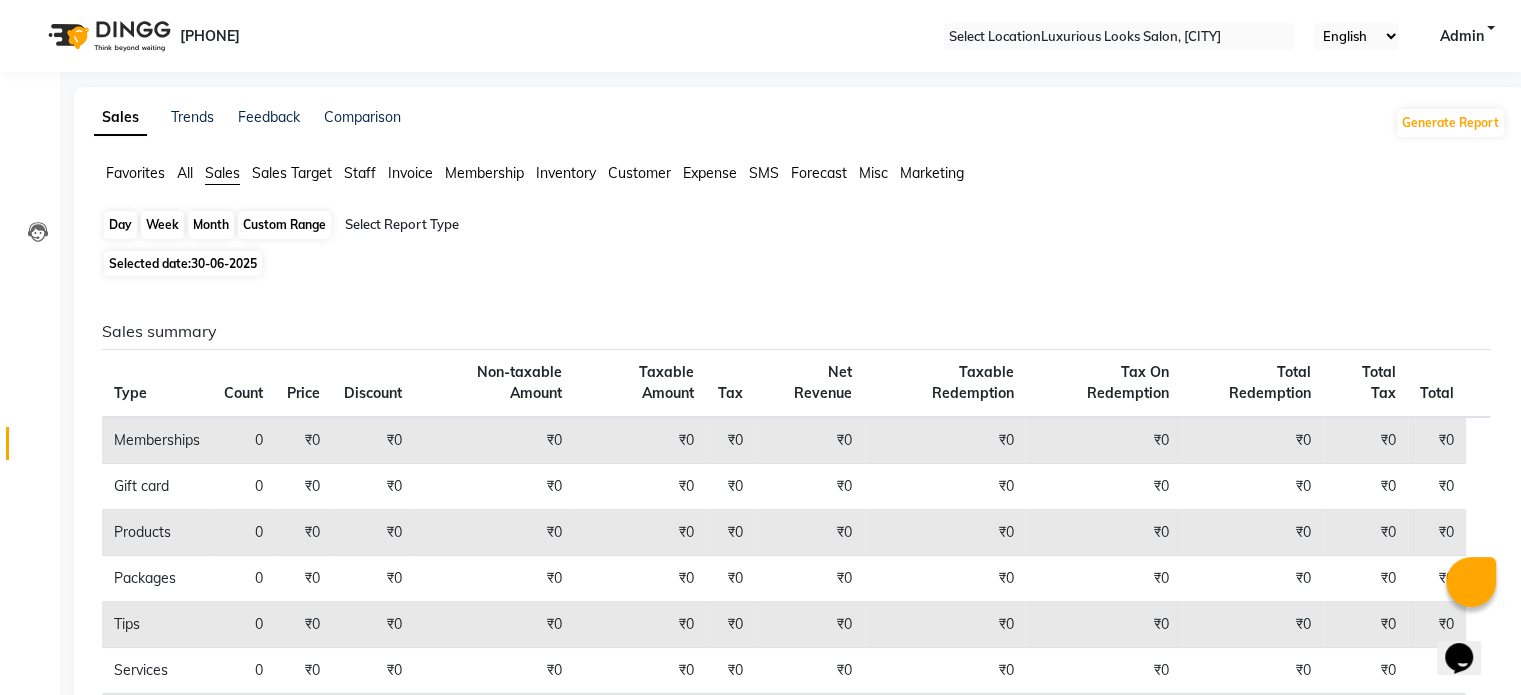 click on "Day" at bounding box center [120, 225] 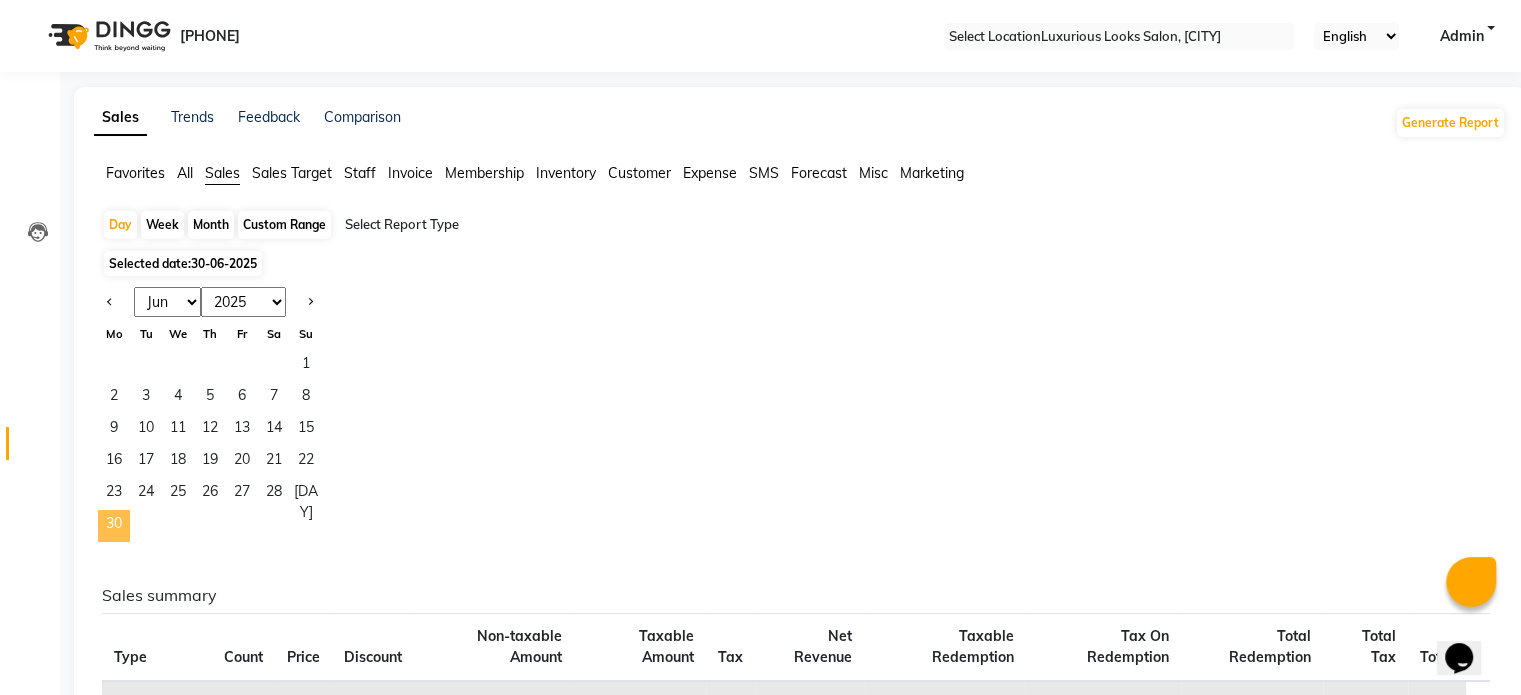 click on "30" at bounding box center (114, 526) 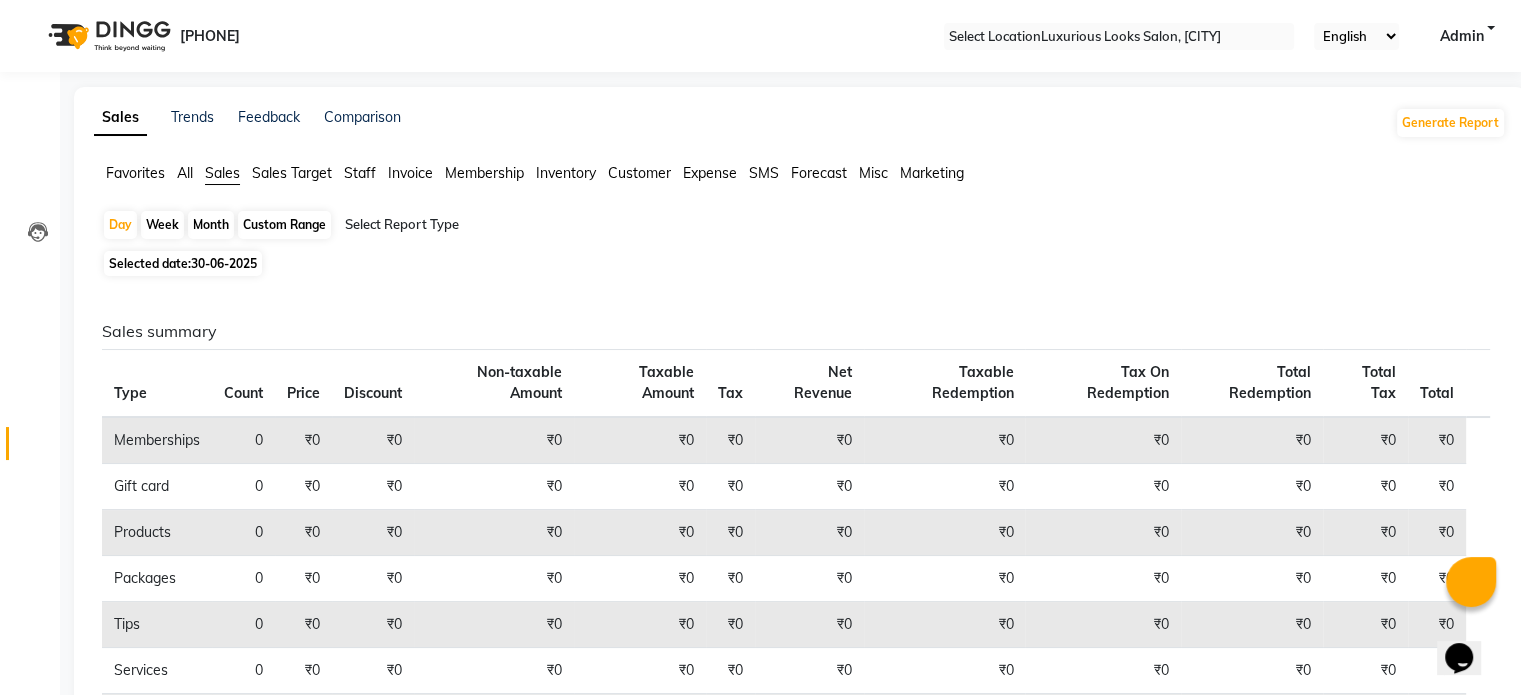 click on "Sales" at bounding box center [222, 173] 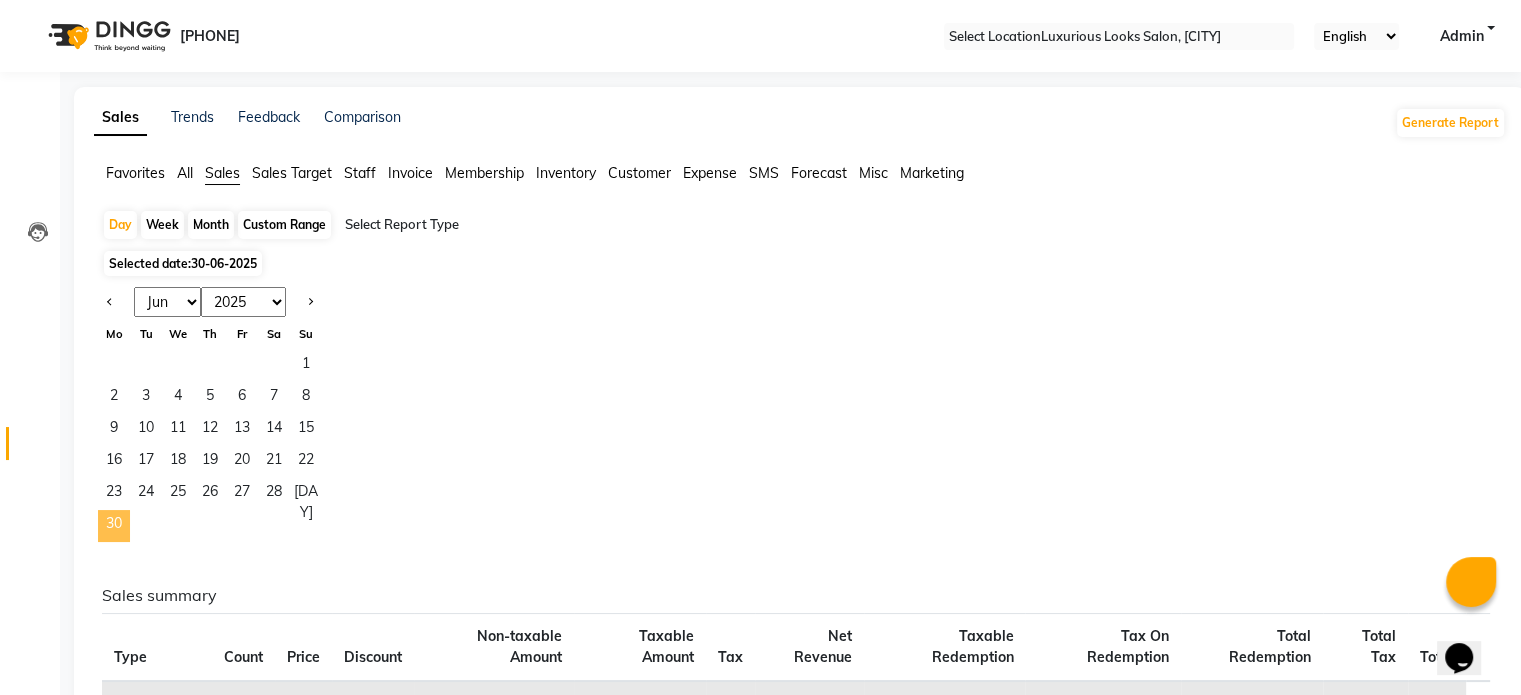 click on "30" at bounding box center [114, 526] 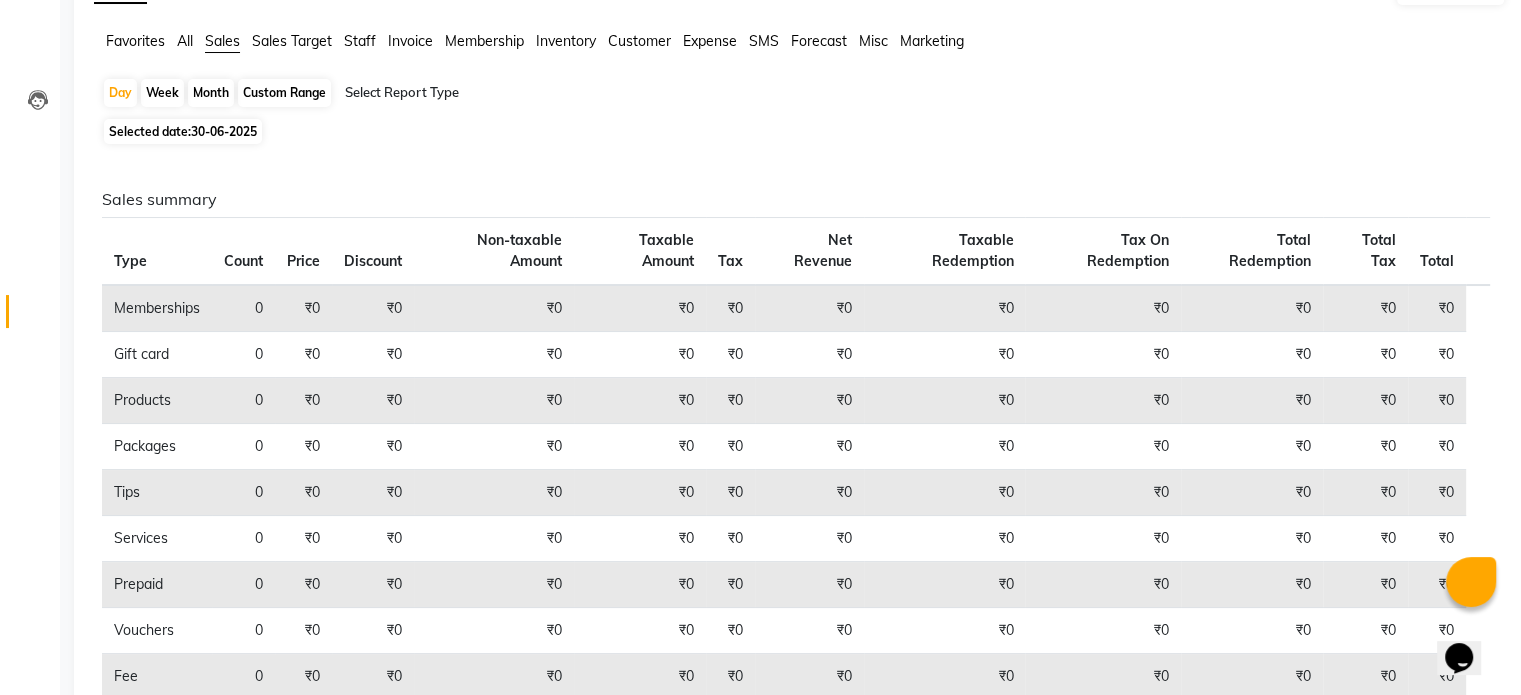 scroll, scrollTop: 0, scrollLeft: 0, axis: both 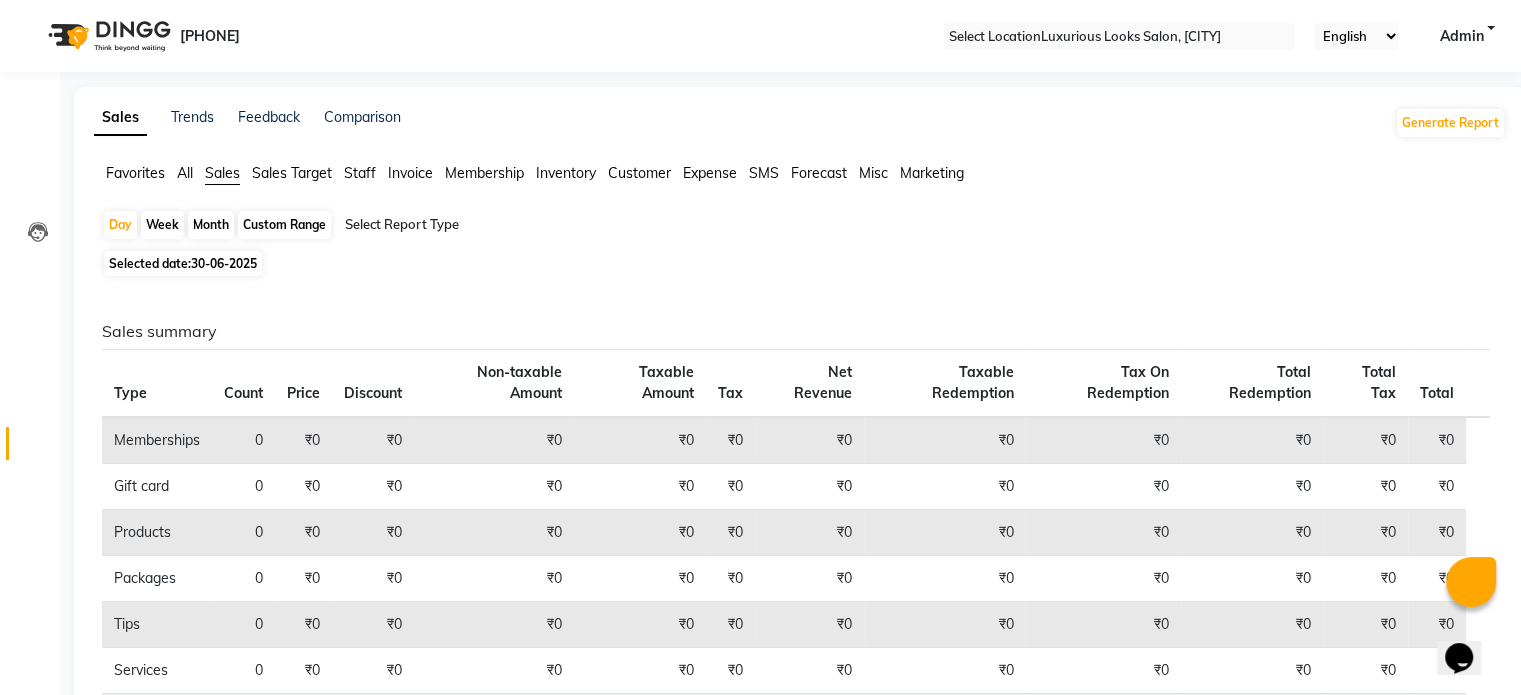 click on "Selected date:  [DATE]" at bounding box center (183, 263) 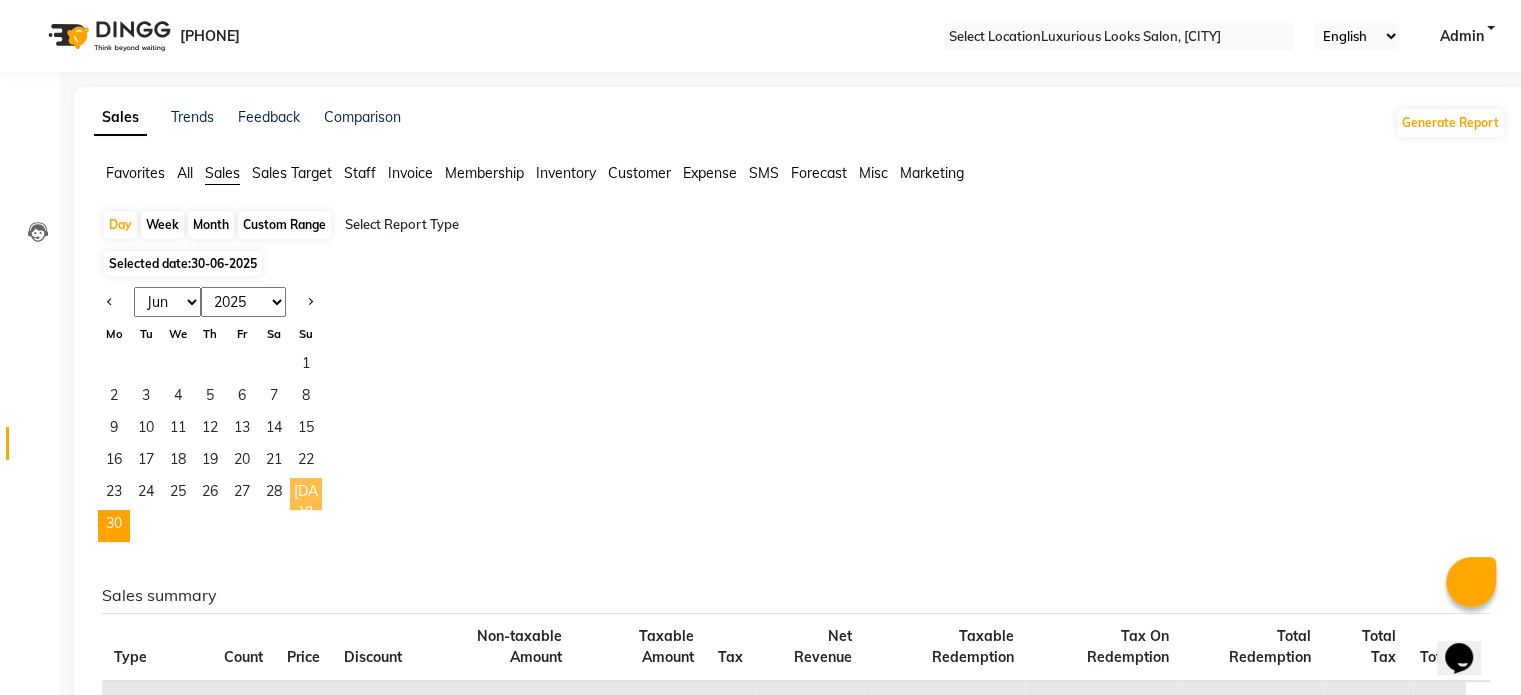 click on "[DAY]" at bounding box center (306, 494) 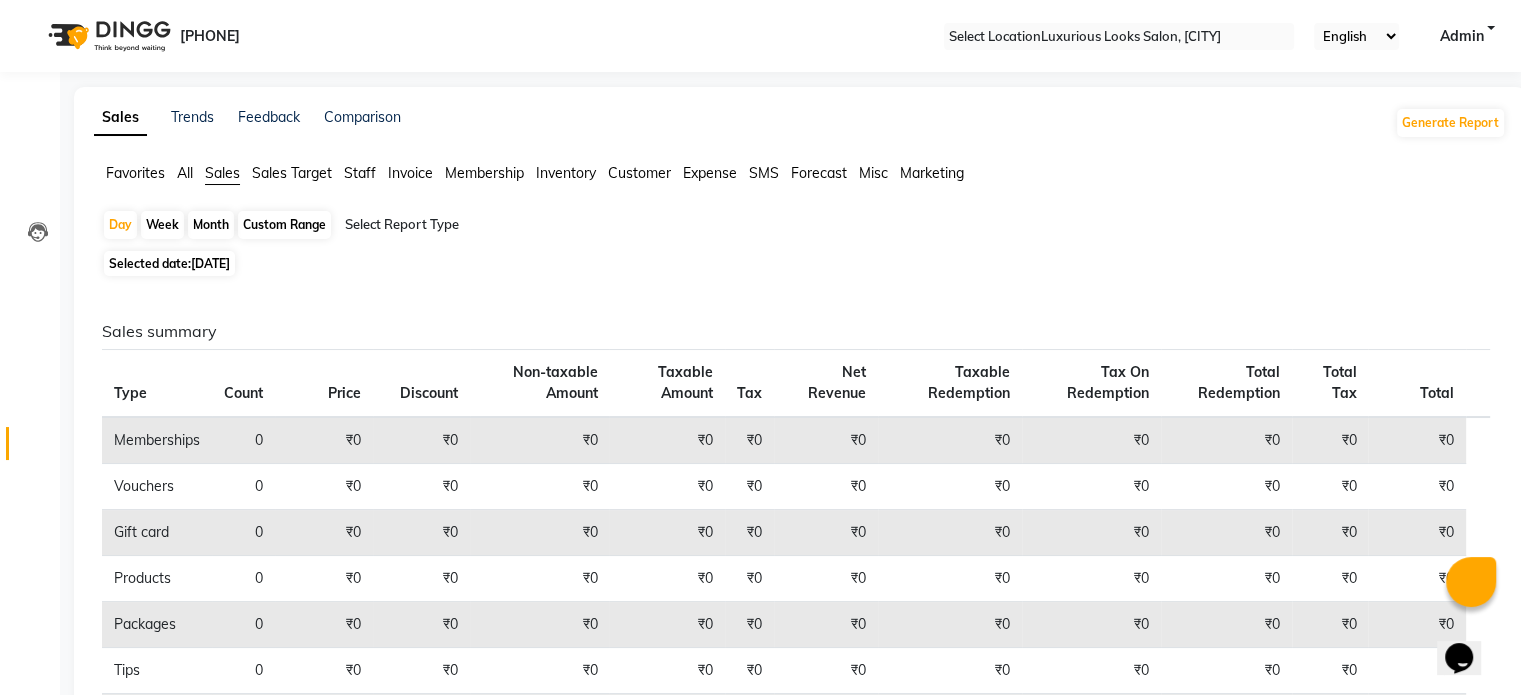 click on "Selected date:  29-06-2025" at bounding box center (169, 263) 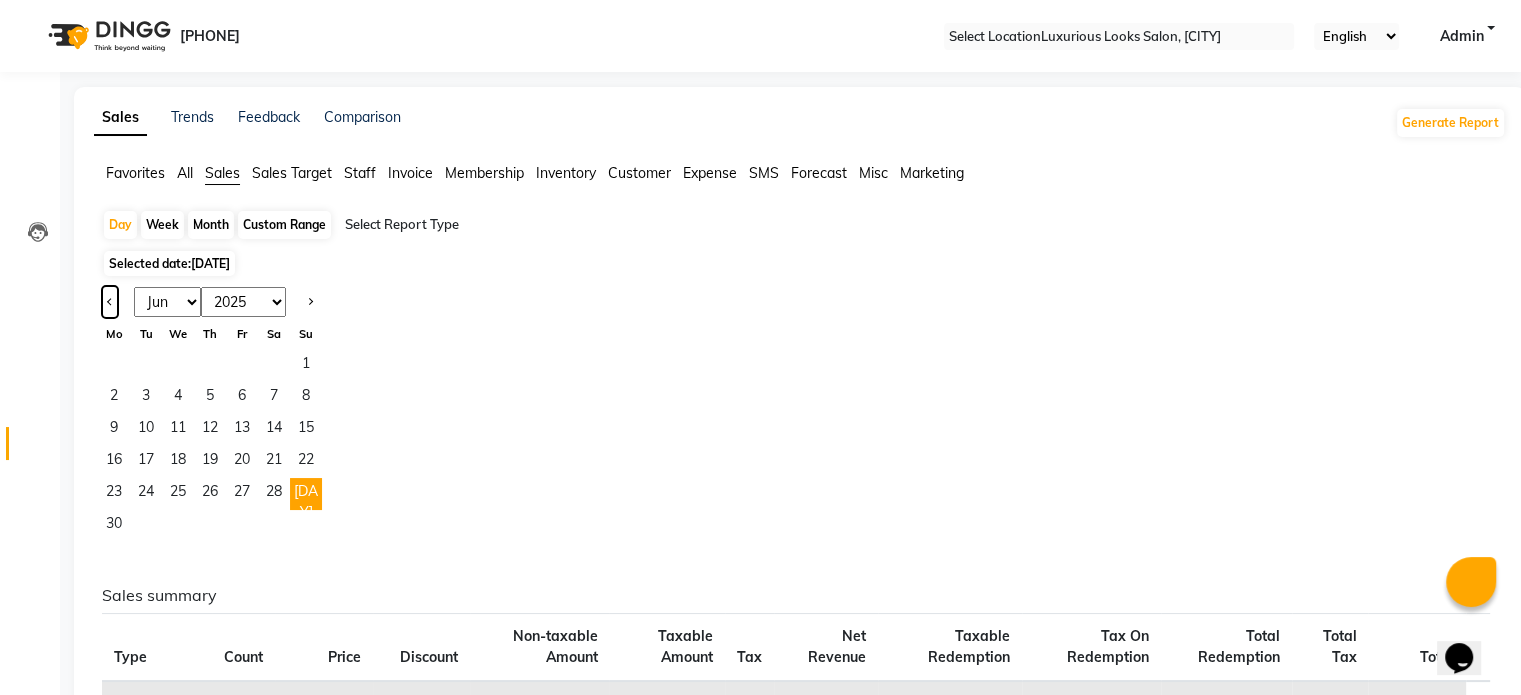 click at bounding box center [110, 302] 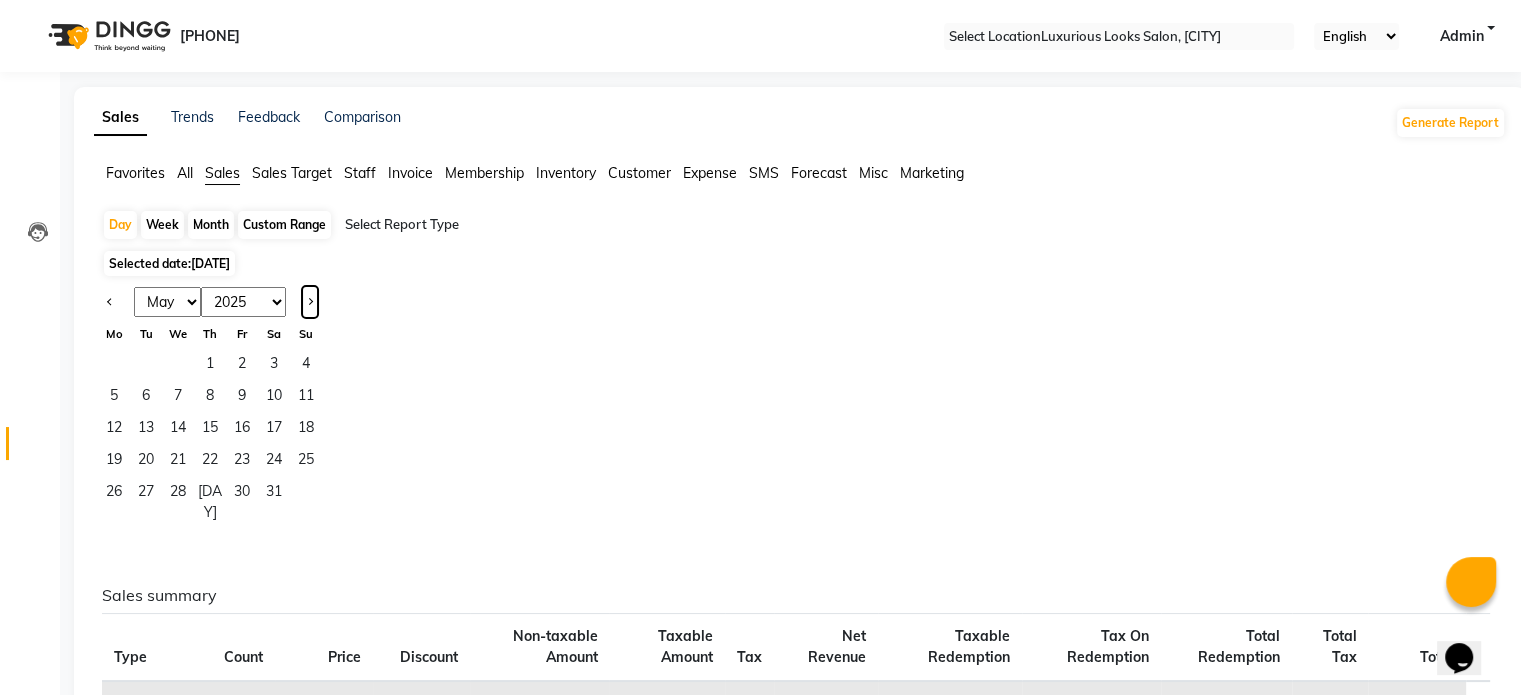 click at bounding box center [309, 300] 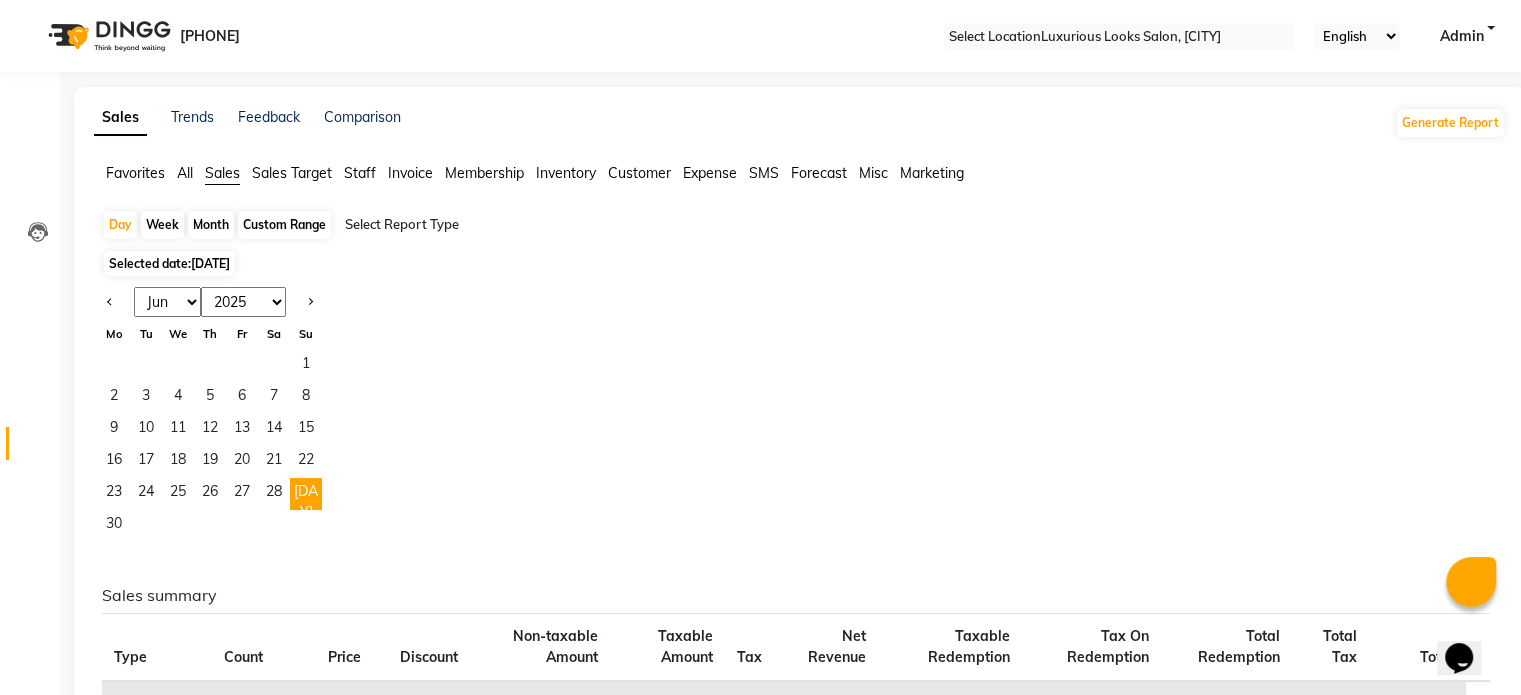 click on "[DD]-[MM]-[YEAR]" at bounding box center (210, 263) 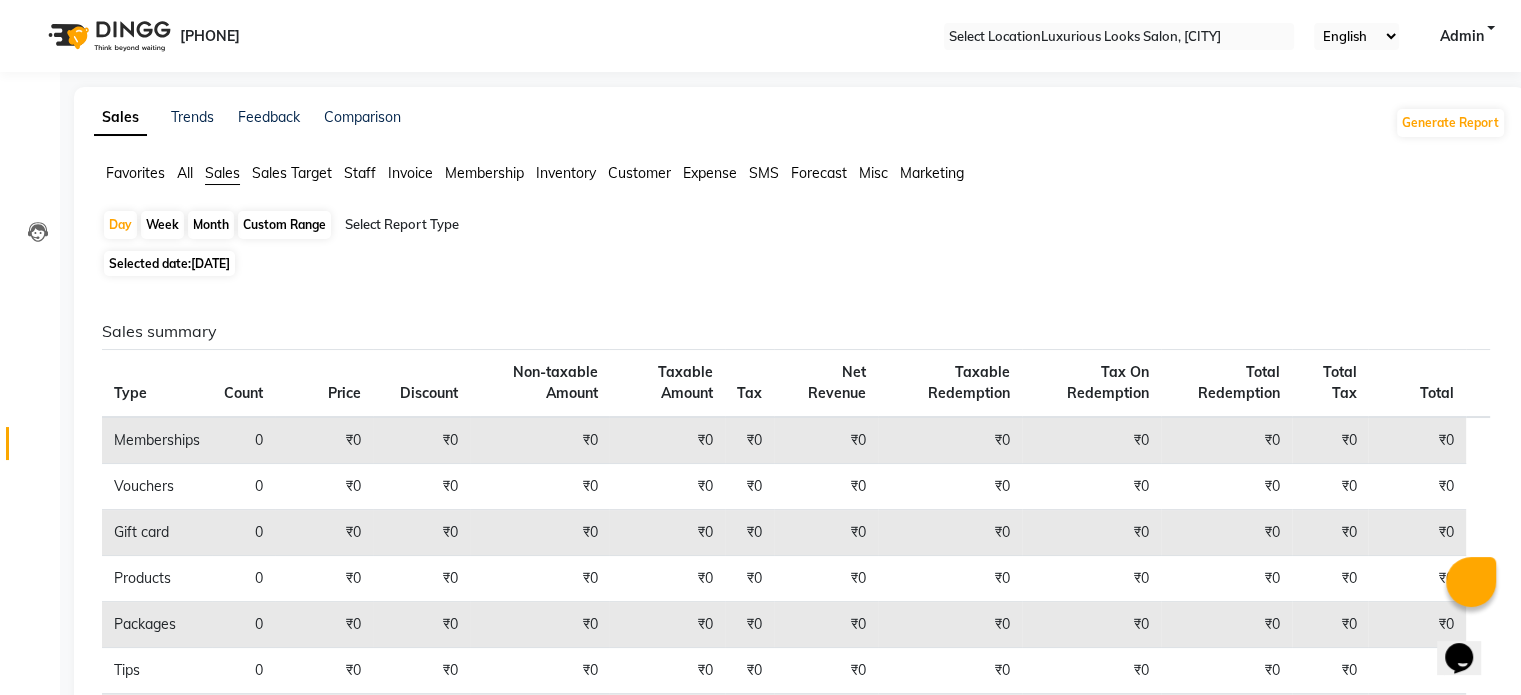 click on "Sales" at bounding box center [222, 173] 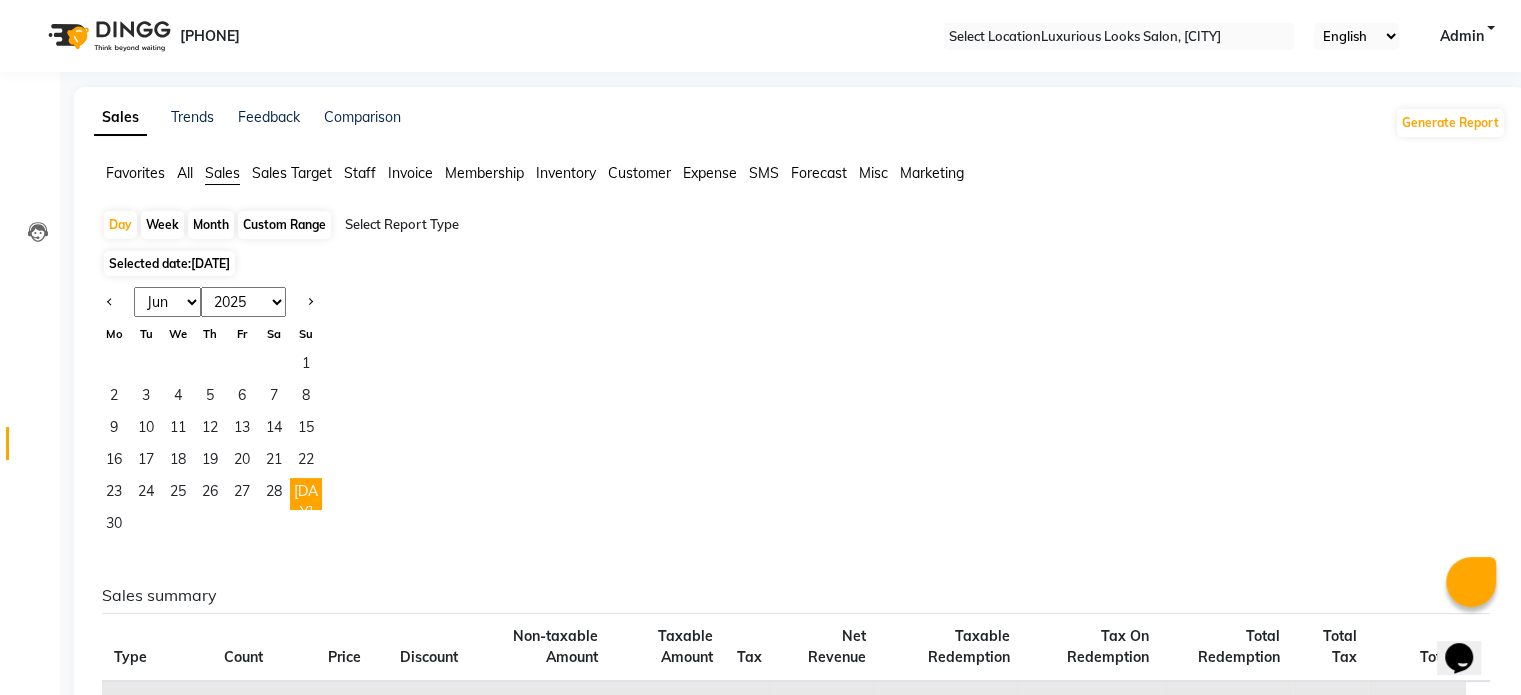 click on "Week" at bounding box center [162, 225] 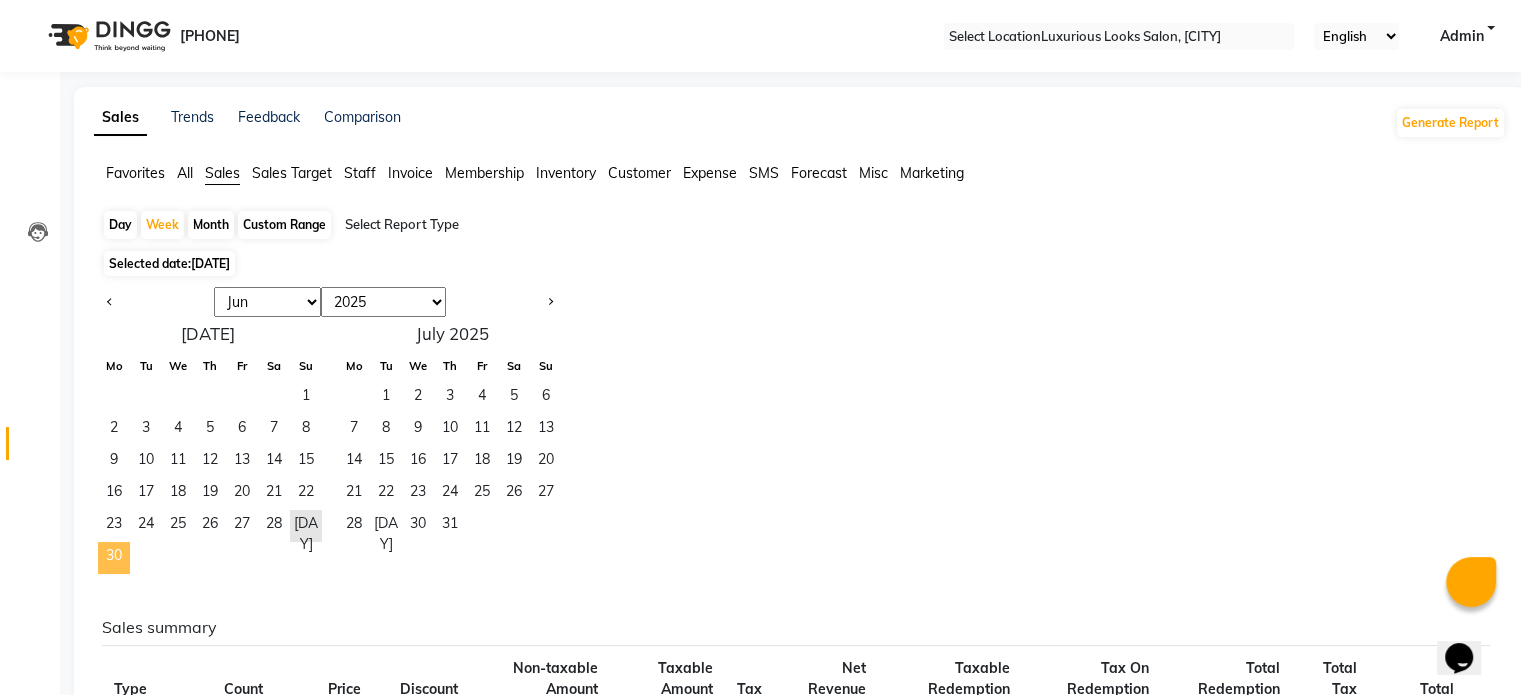click on "30" at bounding box center [114, 558] 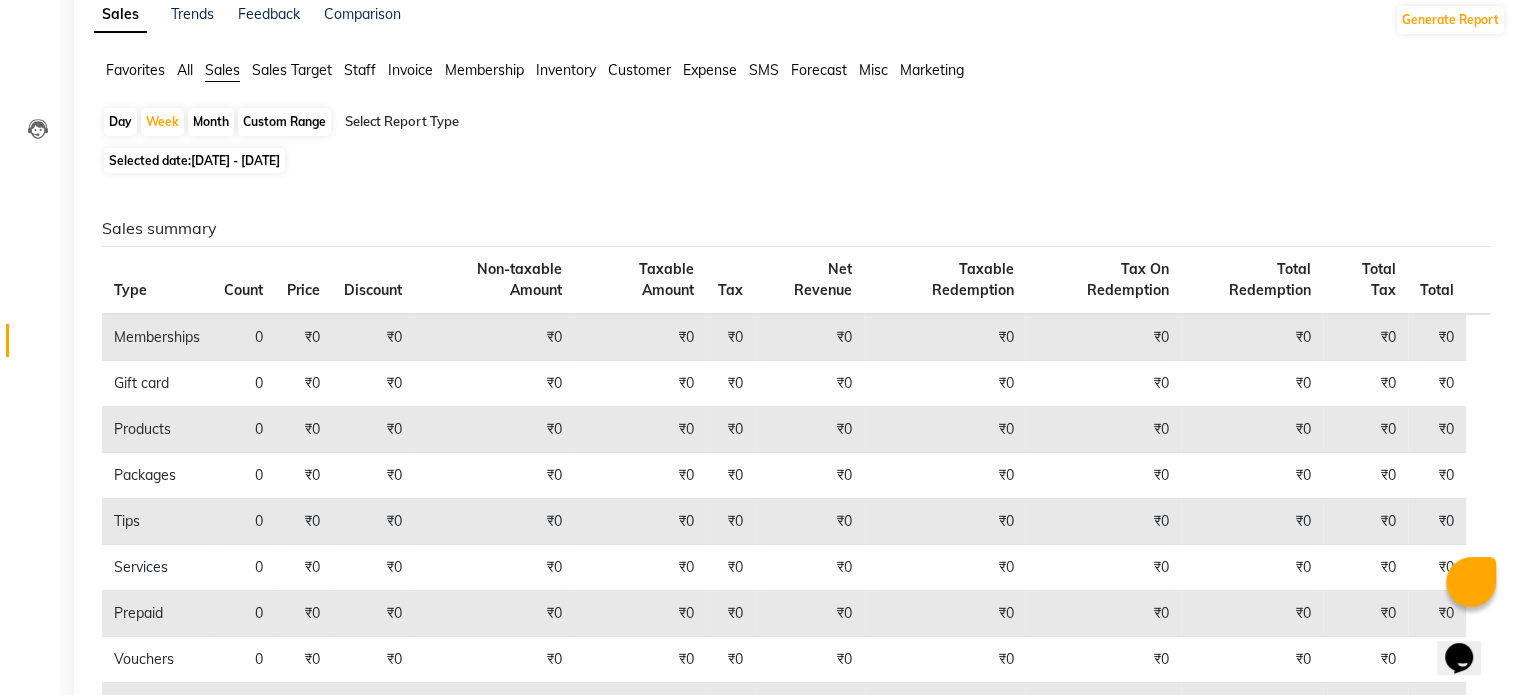 scroll, scrollTop: 0, scrollLeft: 0, axis: both 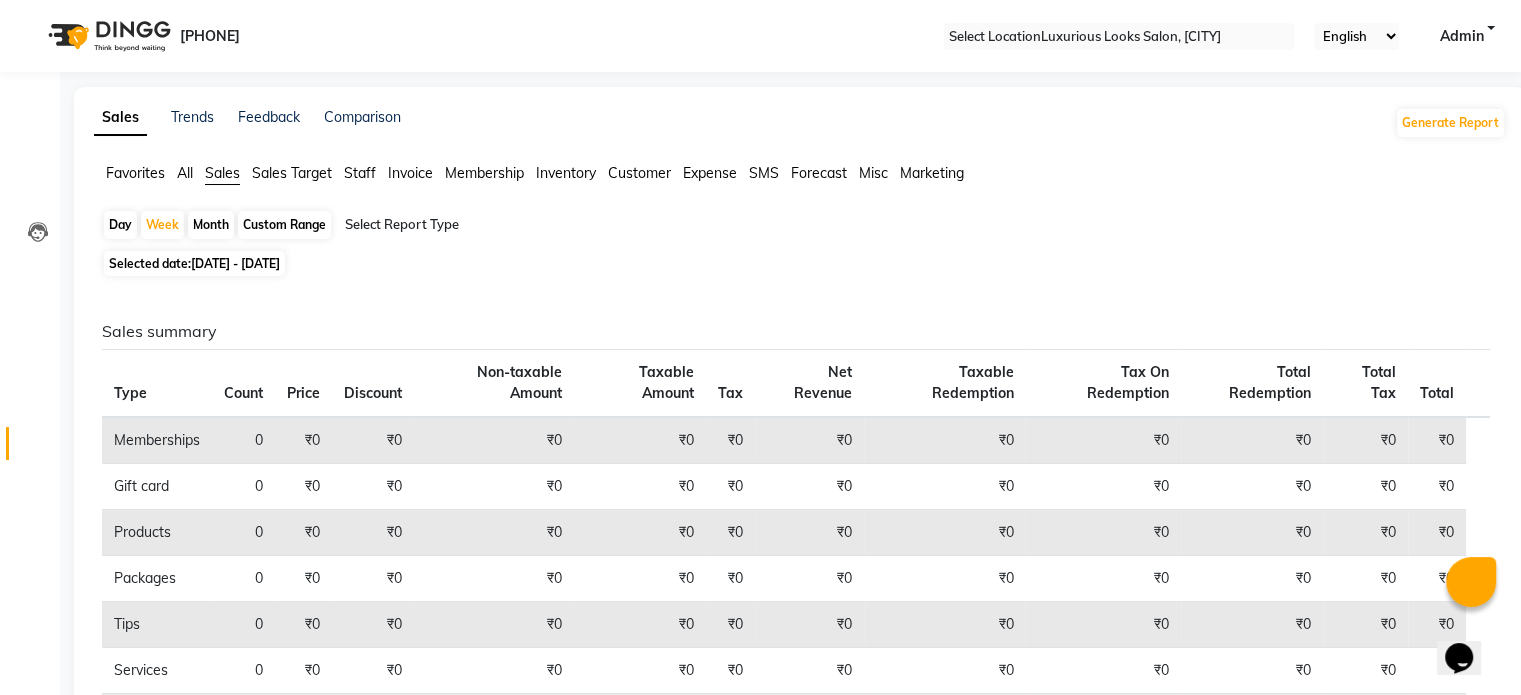 click on "[TIME_PERIOD]" at bounding box center (211, 225) 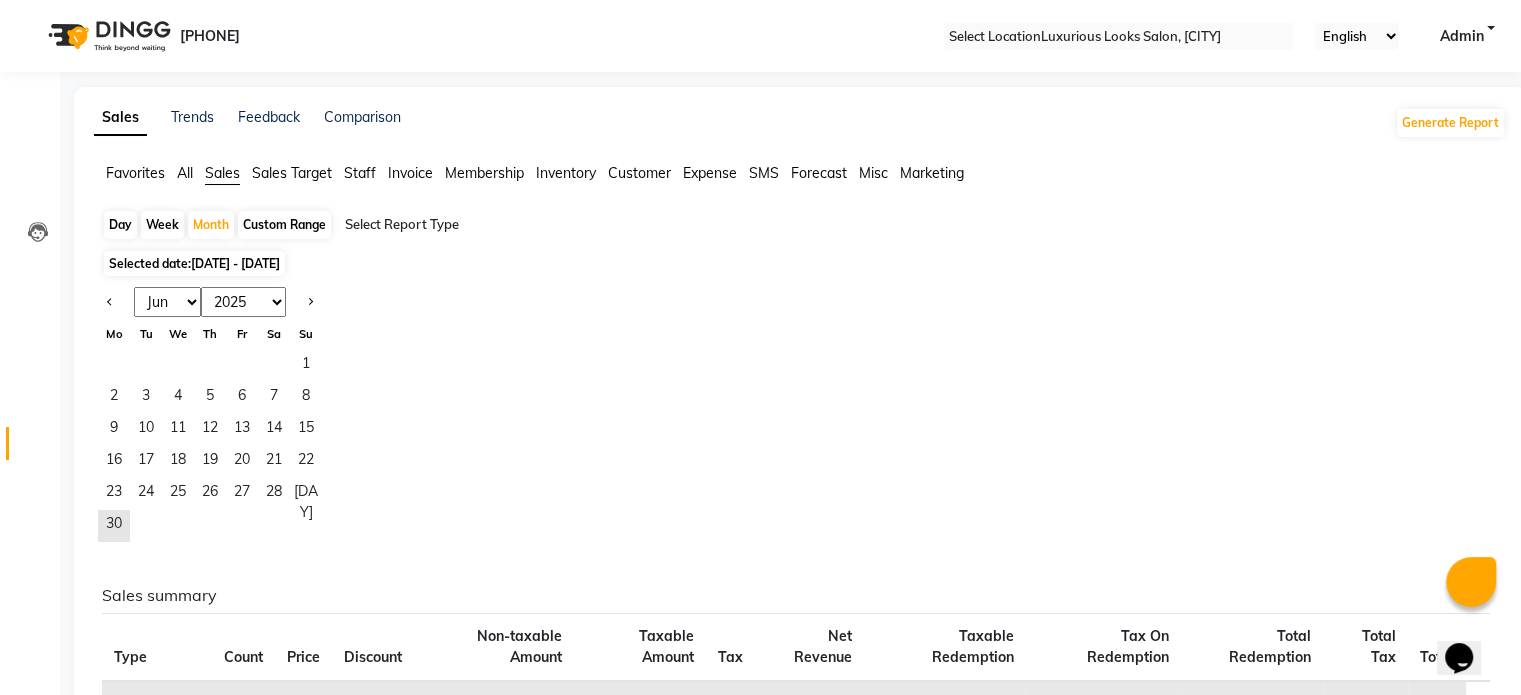 drag, startPoint x: 322, startPoint y: 367, endPoint x: 201, endPoint y: 547, distance: 216.88937 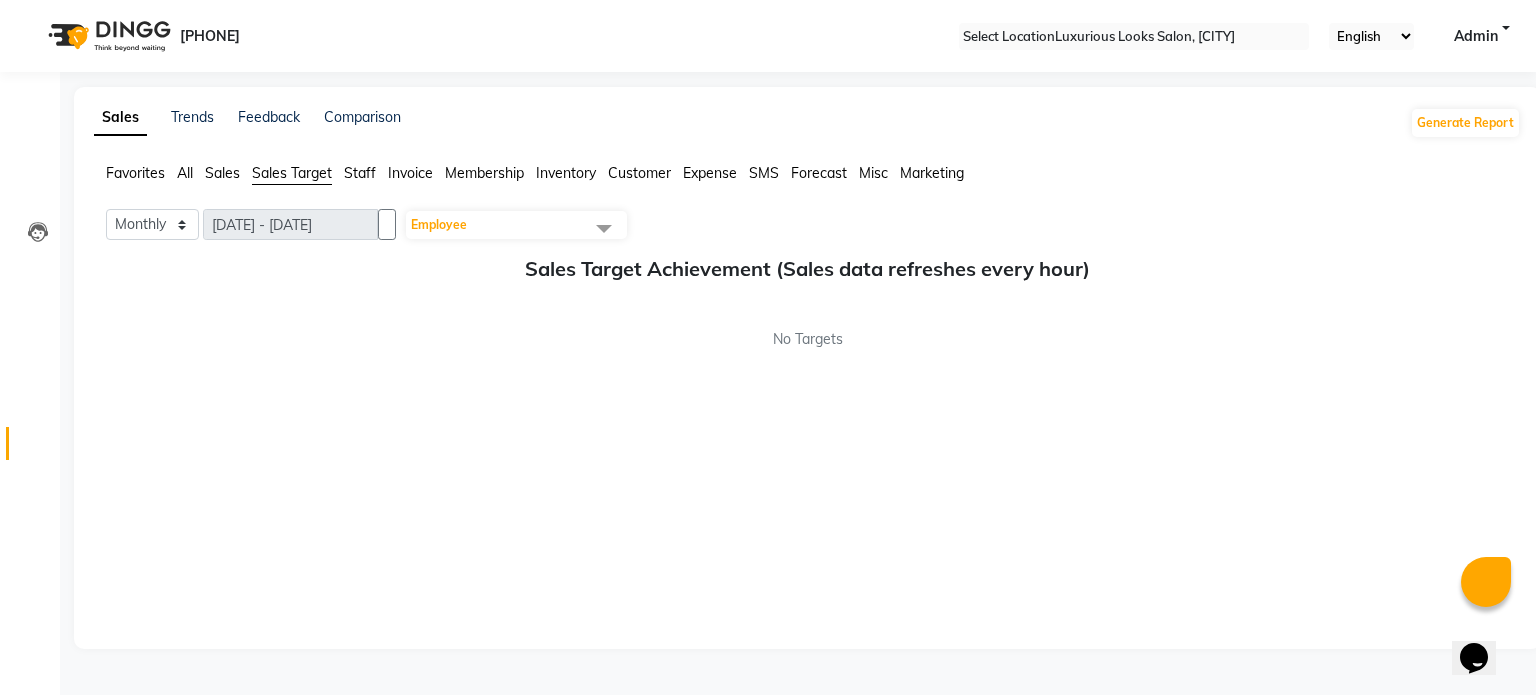 click on "Sales" at bounding box center [135, 173] 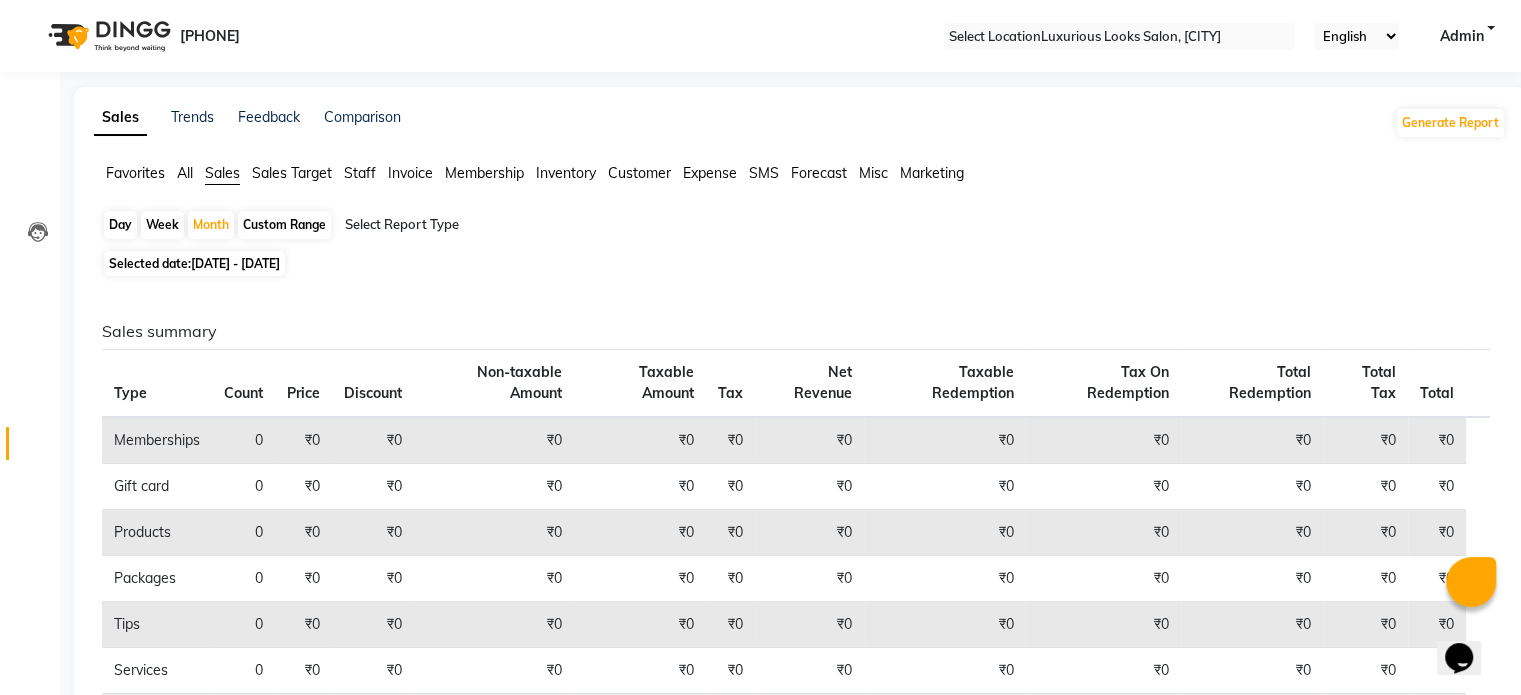 click on "Sales" at bounding box center (222, 173) 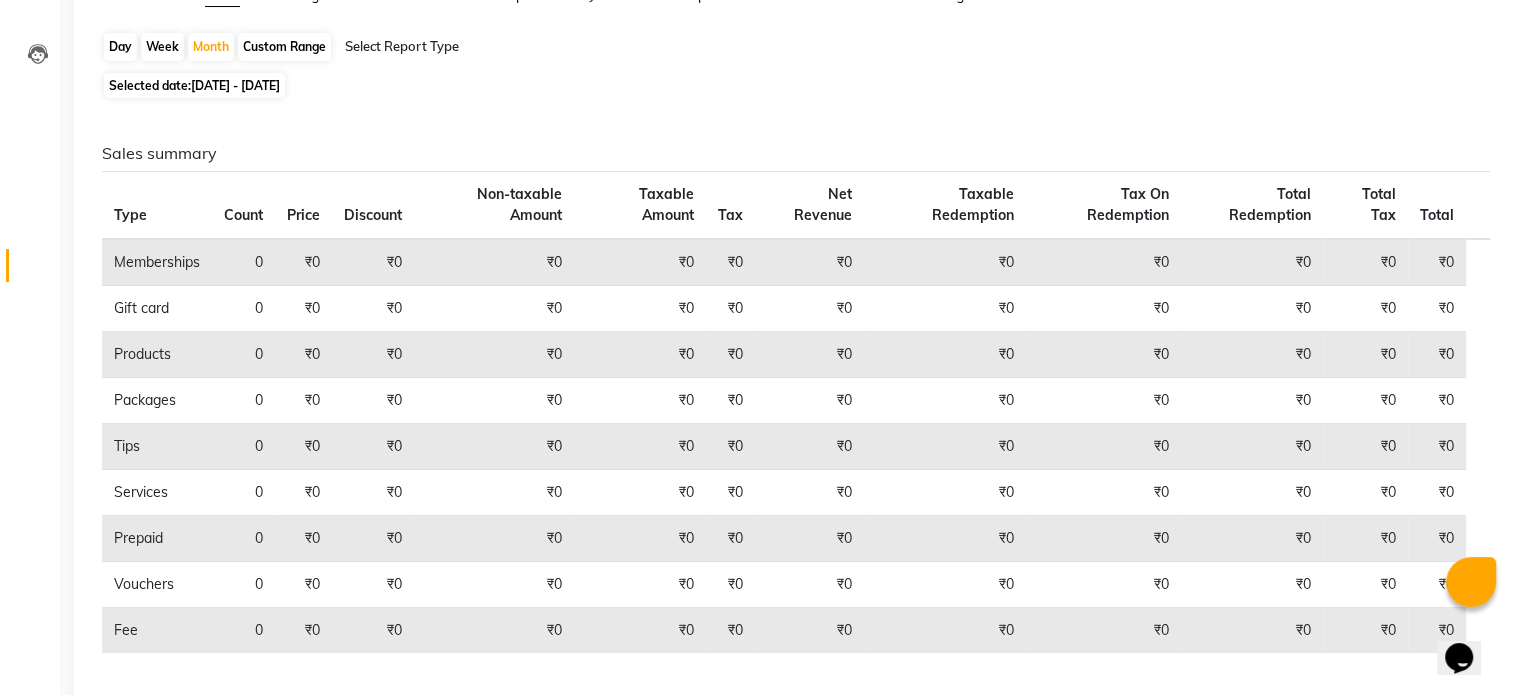 scroll, scrollTop: 265, scrollLeft: 0, axis: vertical 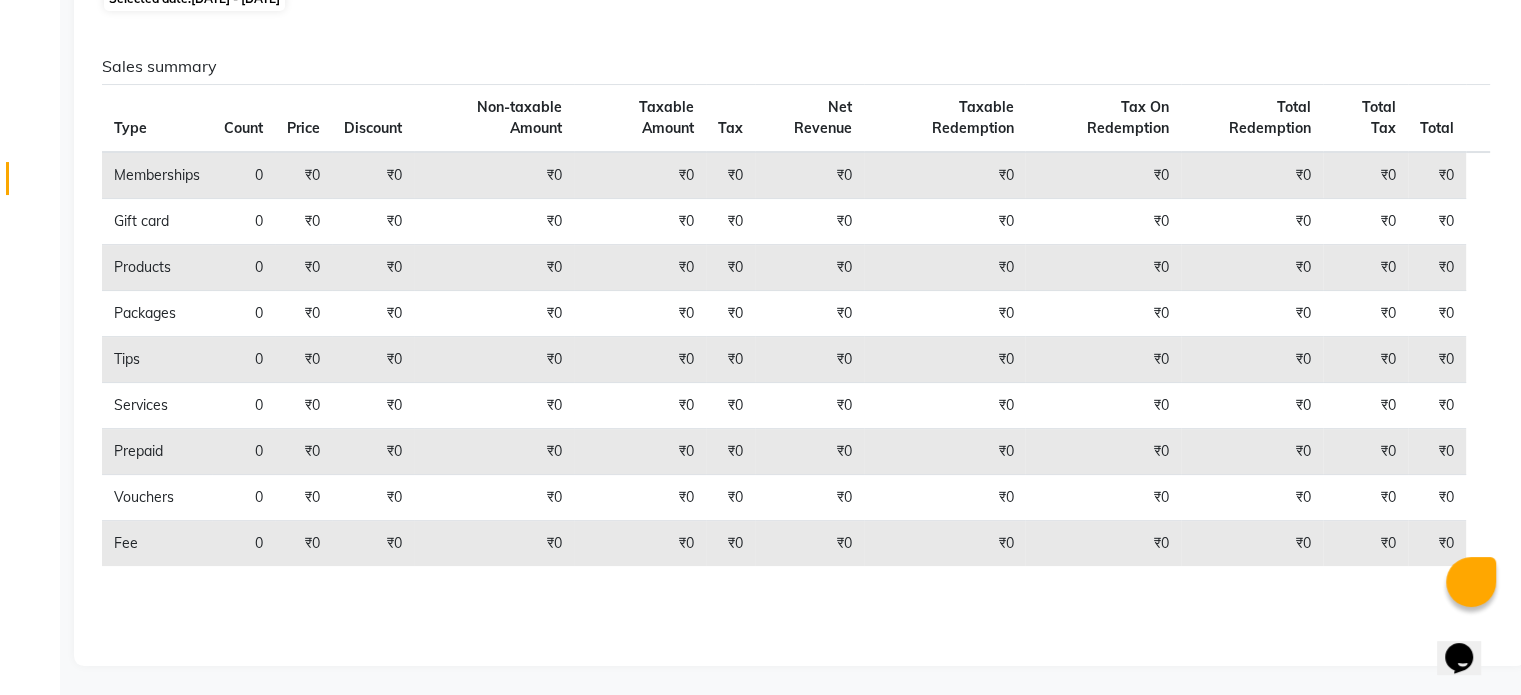 click on "Fee" at bounding box center (157, 175) 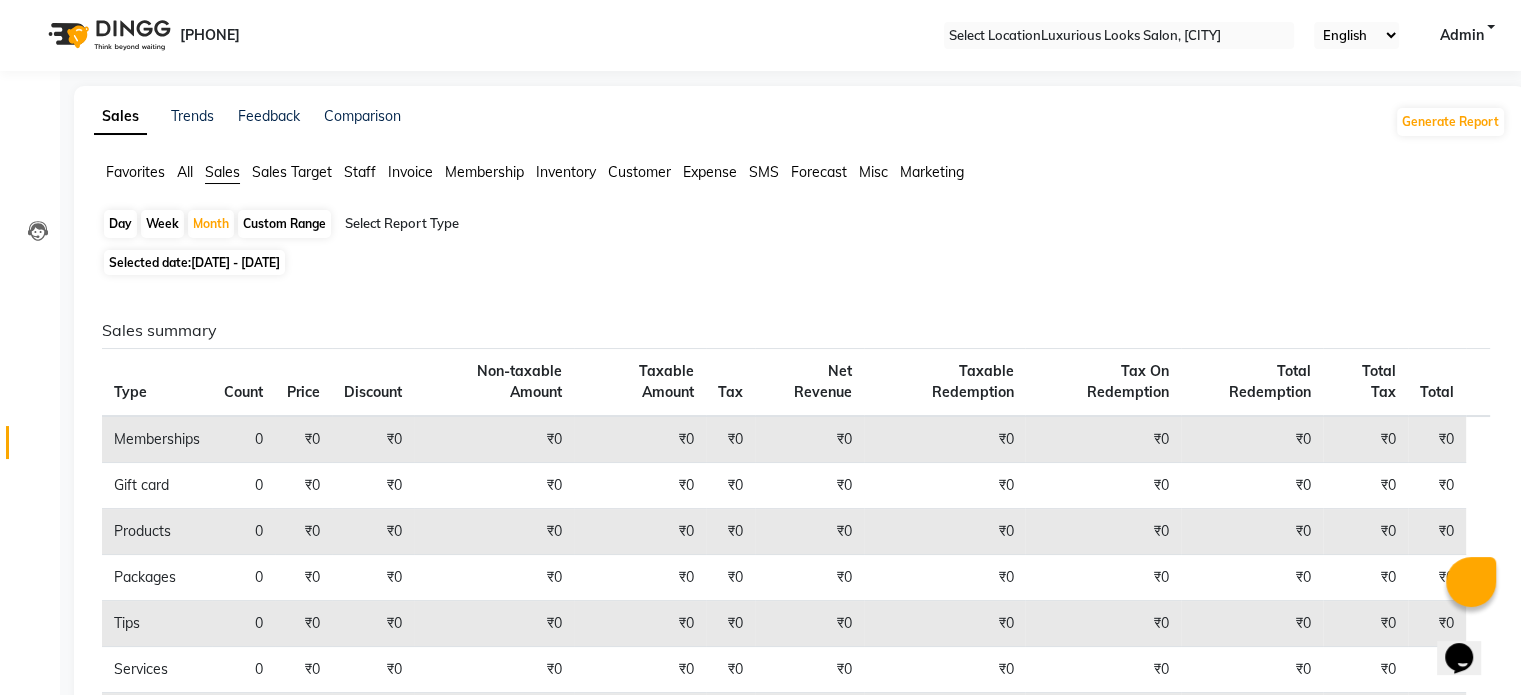 scroll, scrollTop: 0, scrollLeft: 0, axis: both 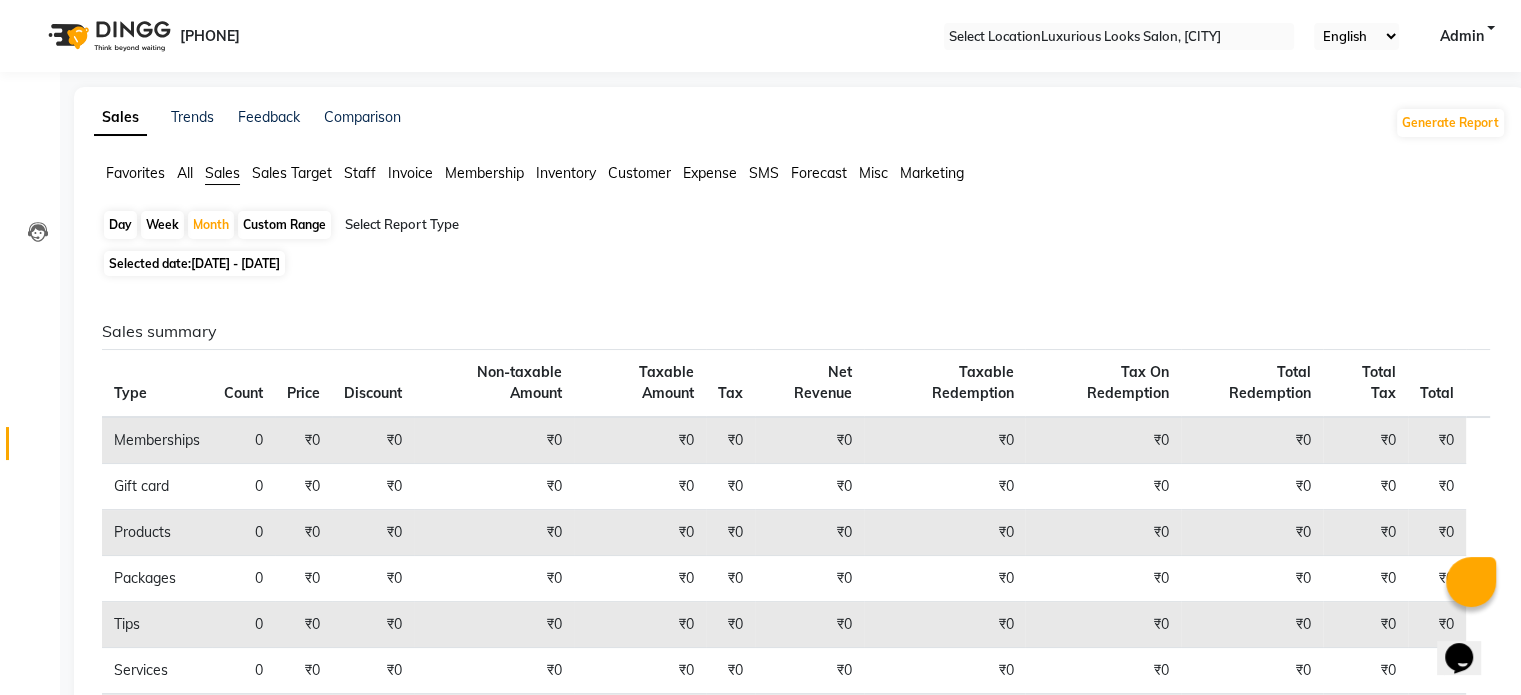 click on "Sales" at bounding box center (222, 173) 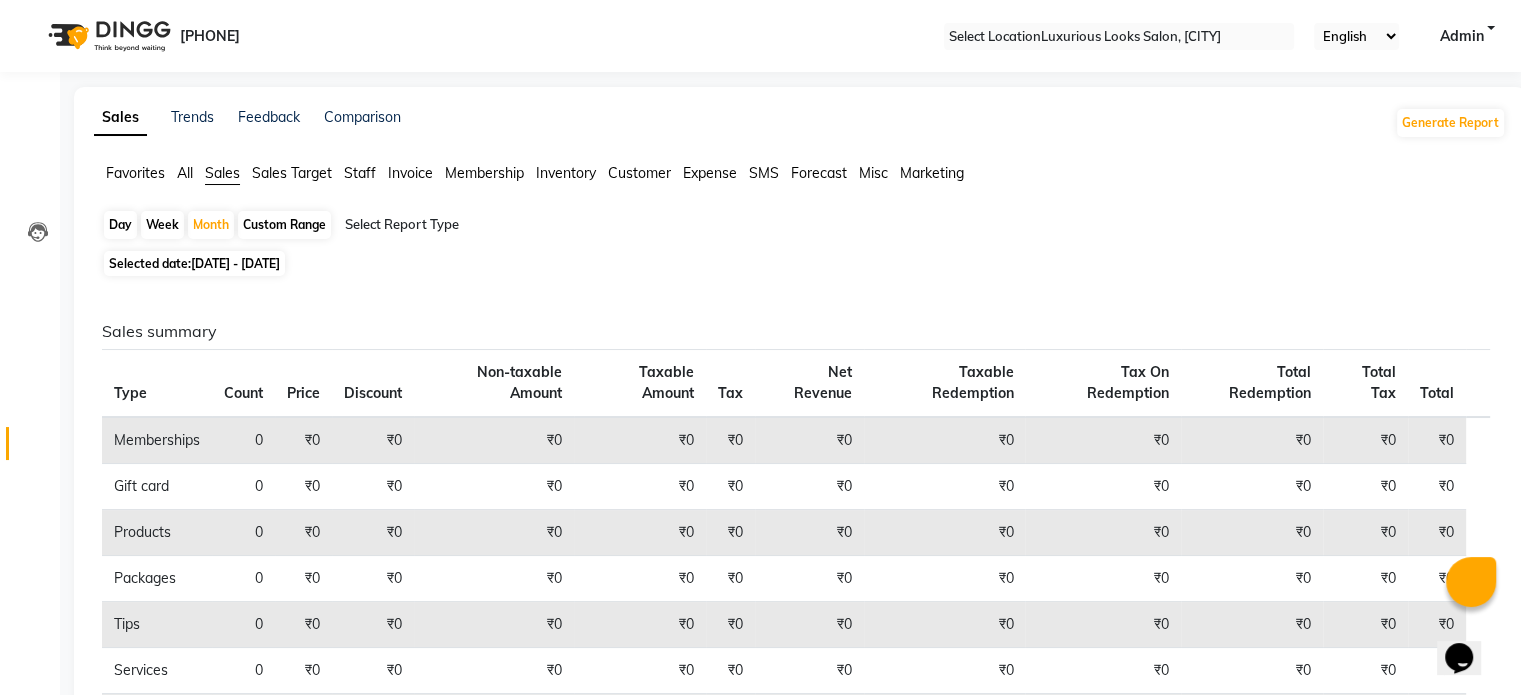 click on "Sales" at bounding box center (222, 173) 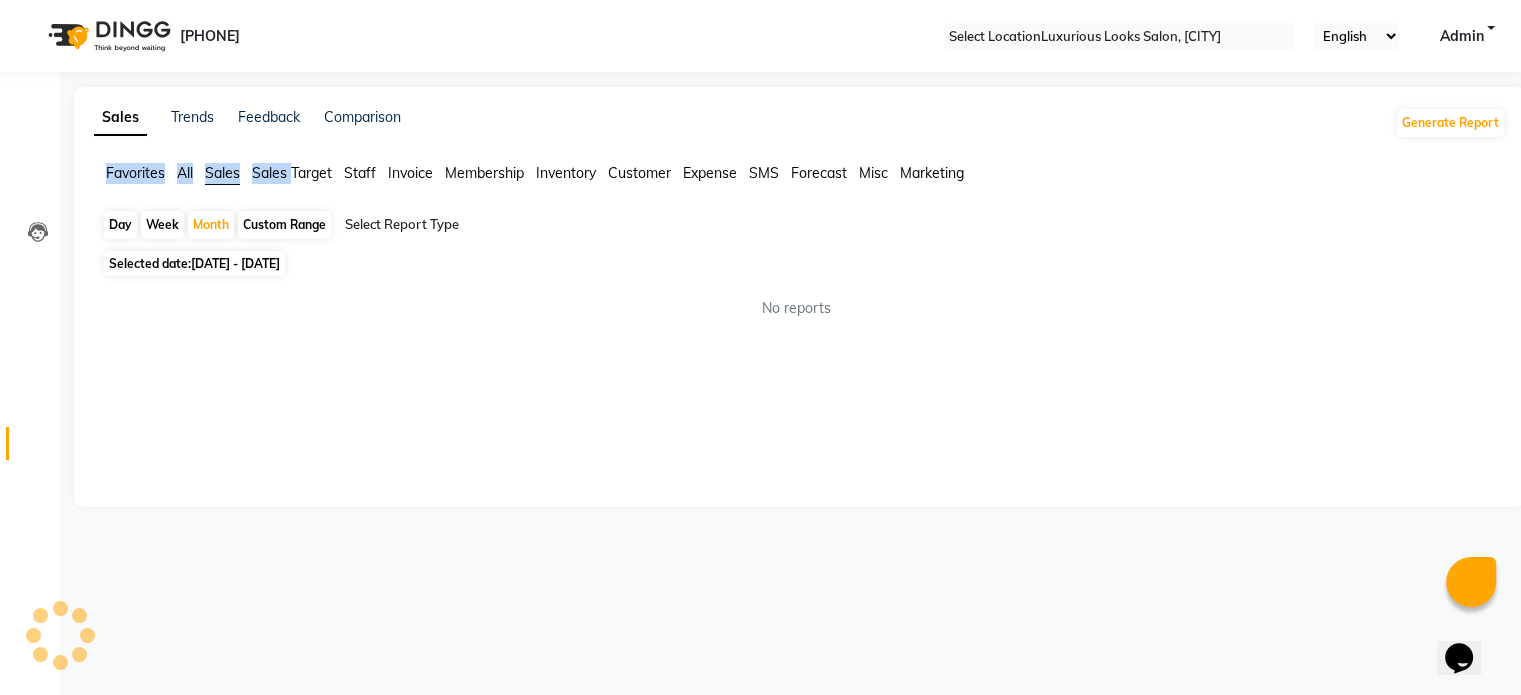 click on "Sales" at bounding box center [222, 173] 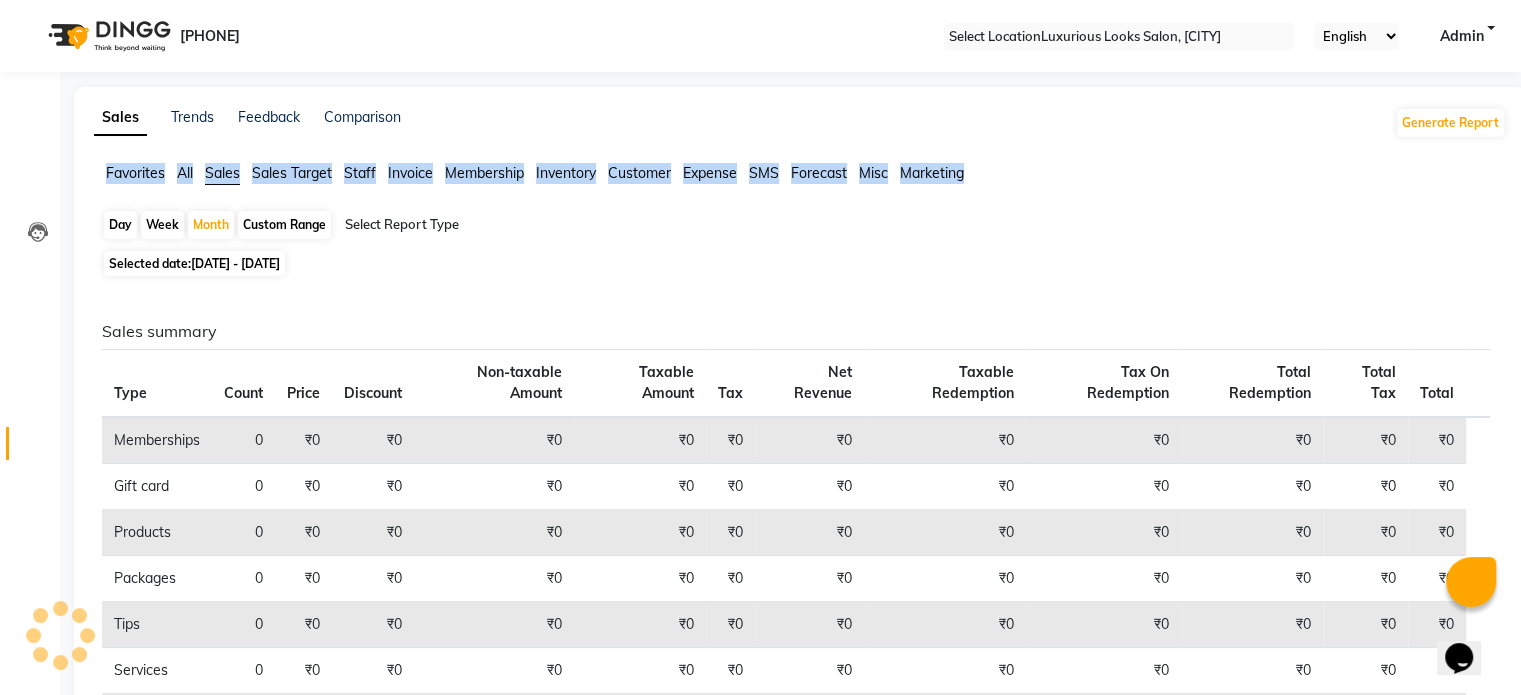 click on "Sales" at bounding box center (222, 173) 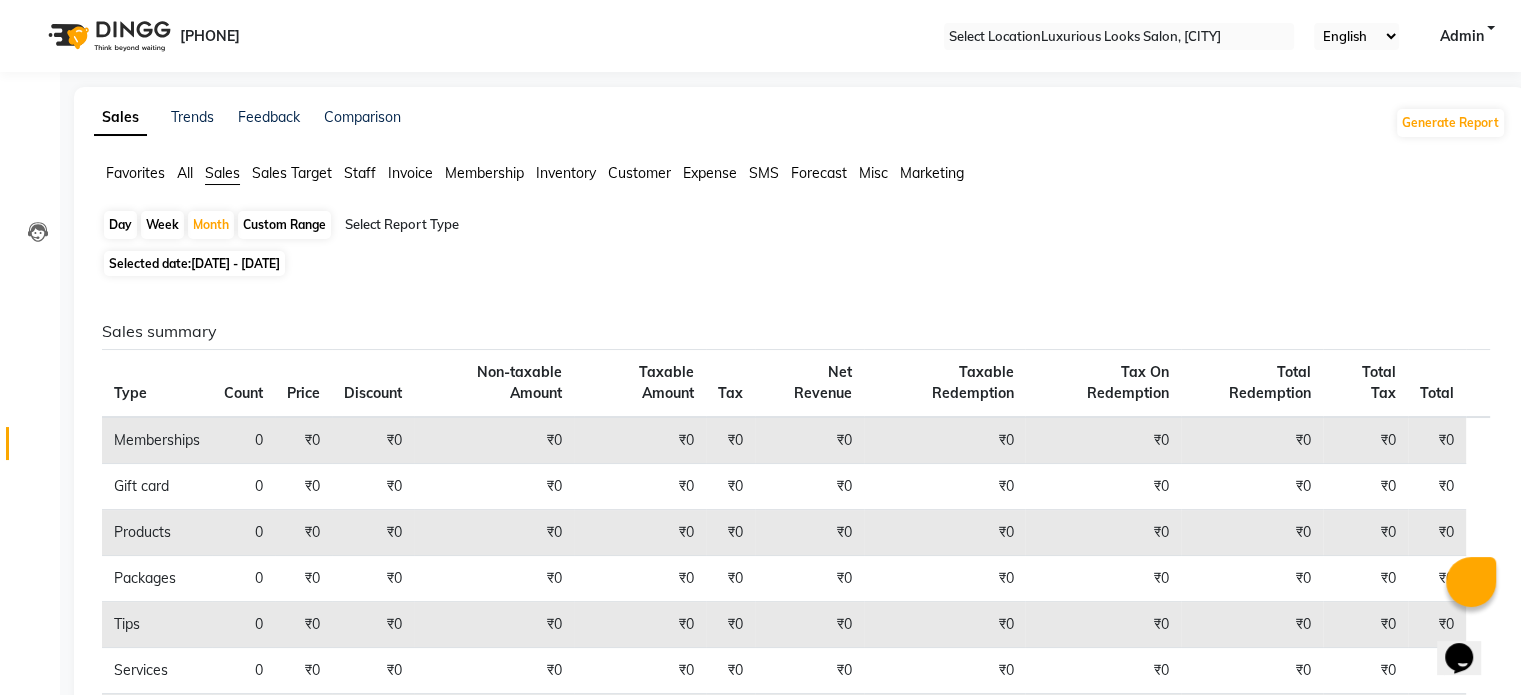 click on "Sales summary" at bounding box center (796, 331) 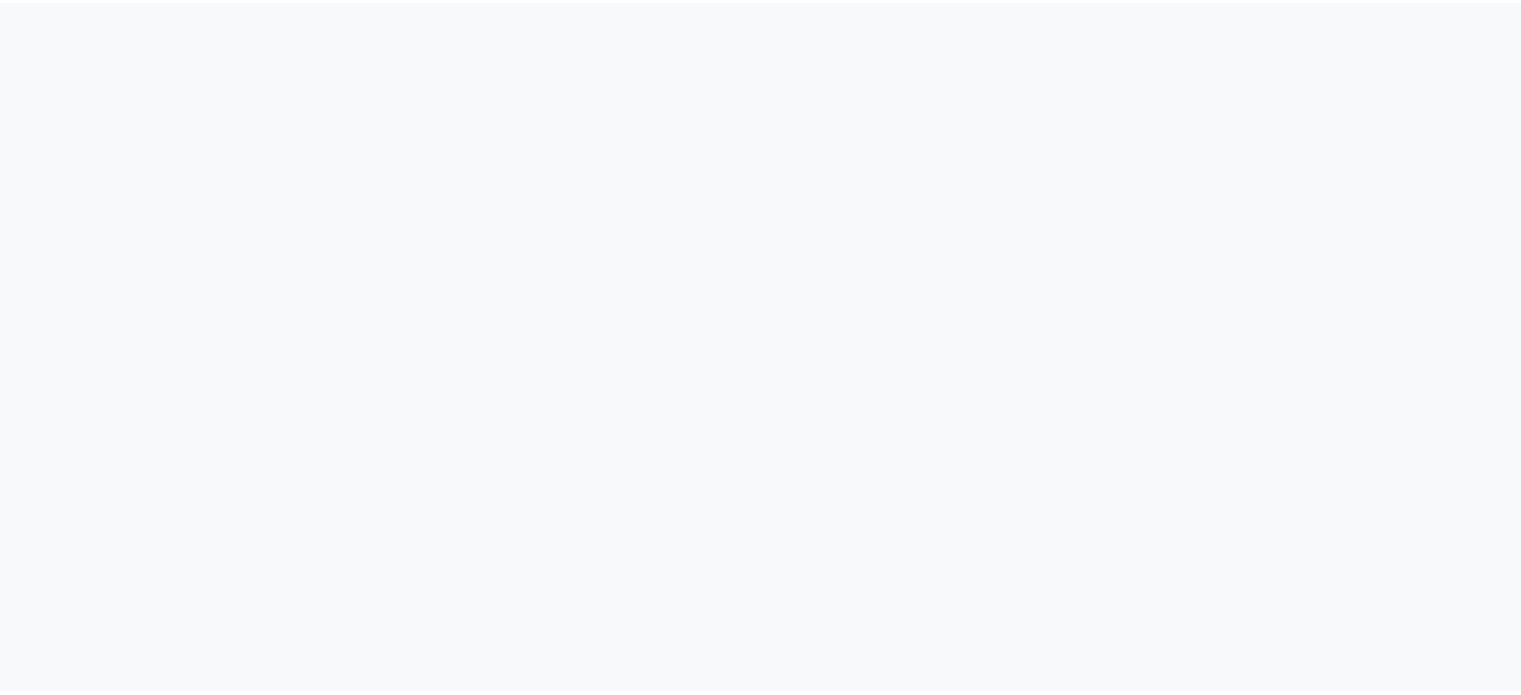 scroll, scrollTop: 0, scrollLeft: 0, axis: both 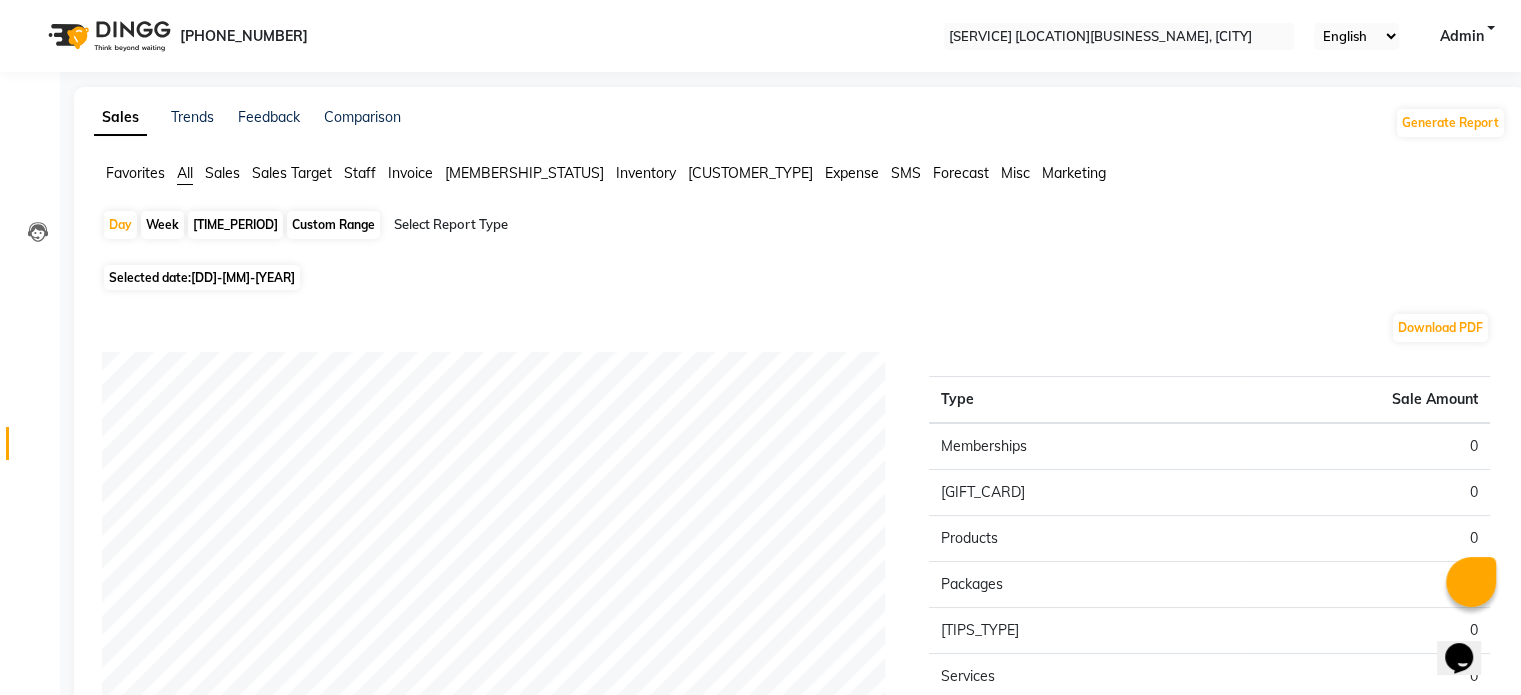 click on "Sales" at bounding box center (135, 173) 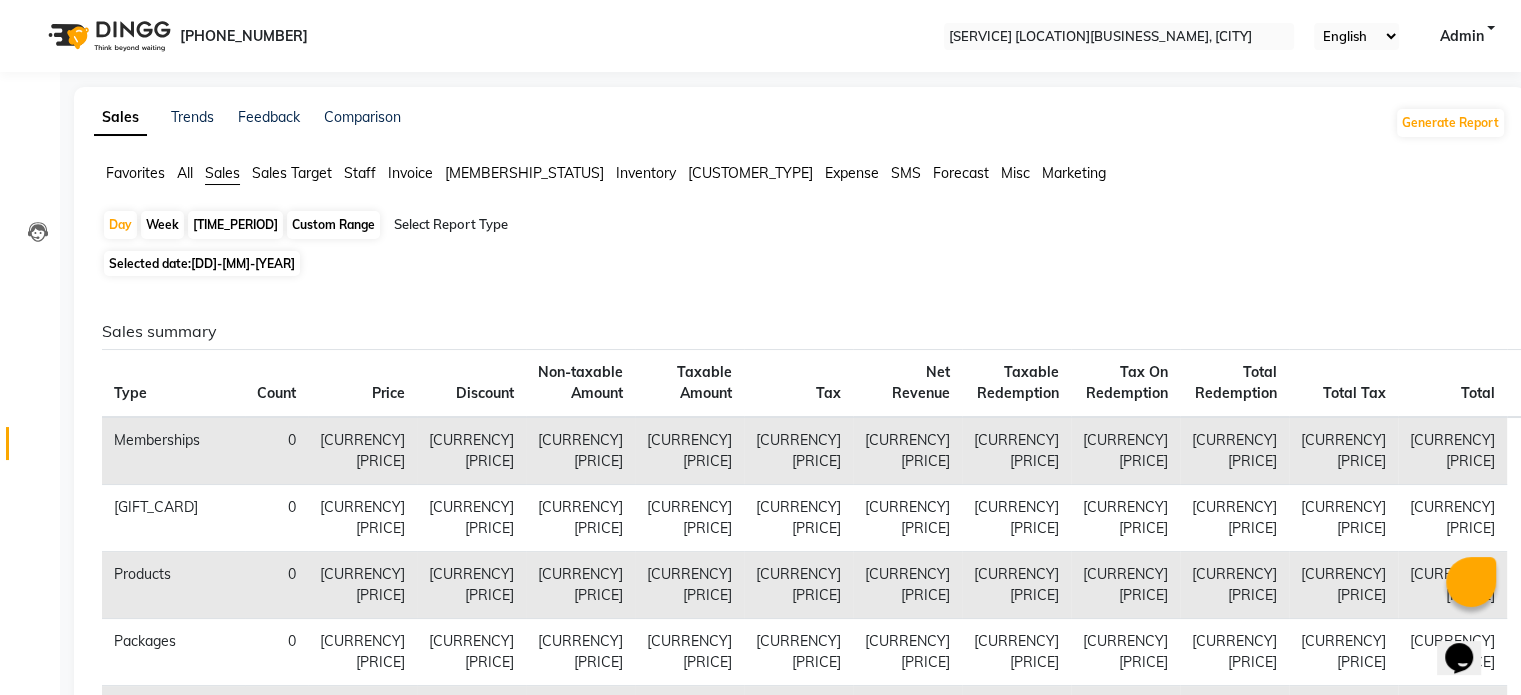 click on "Week" at bounding box center [162, 225] 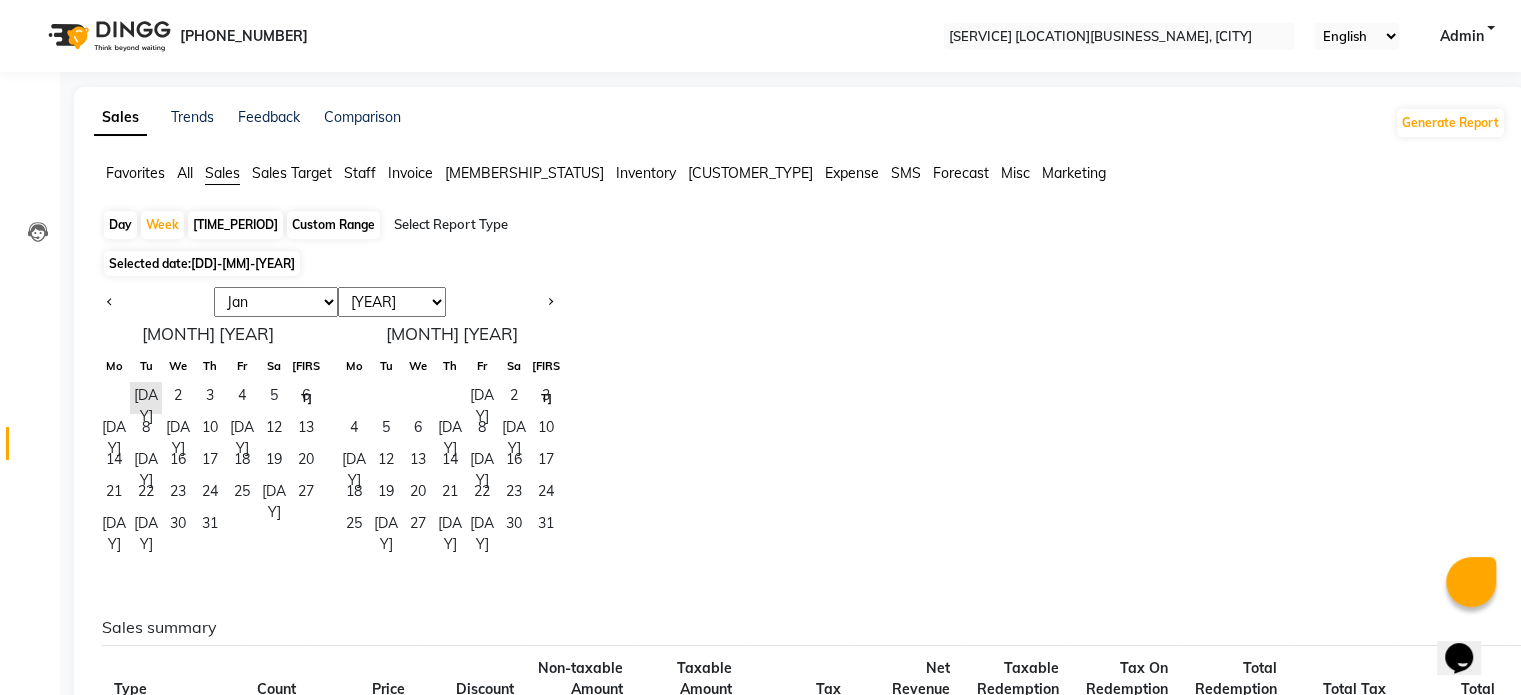 click on "[TIME_PERIOD]" at bounding box center (235, 225) 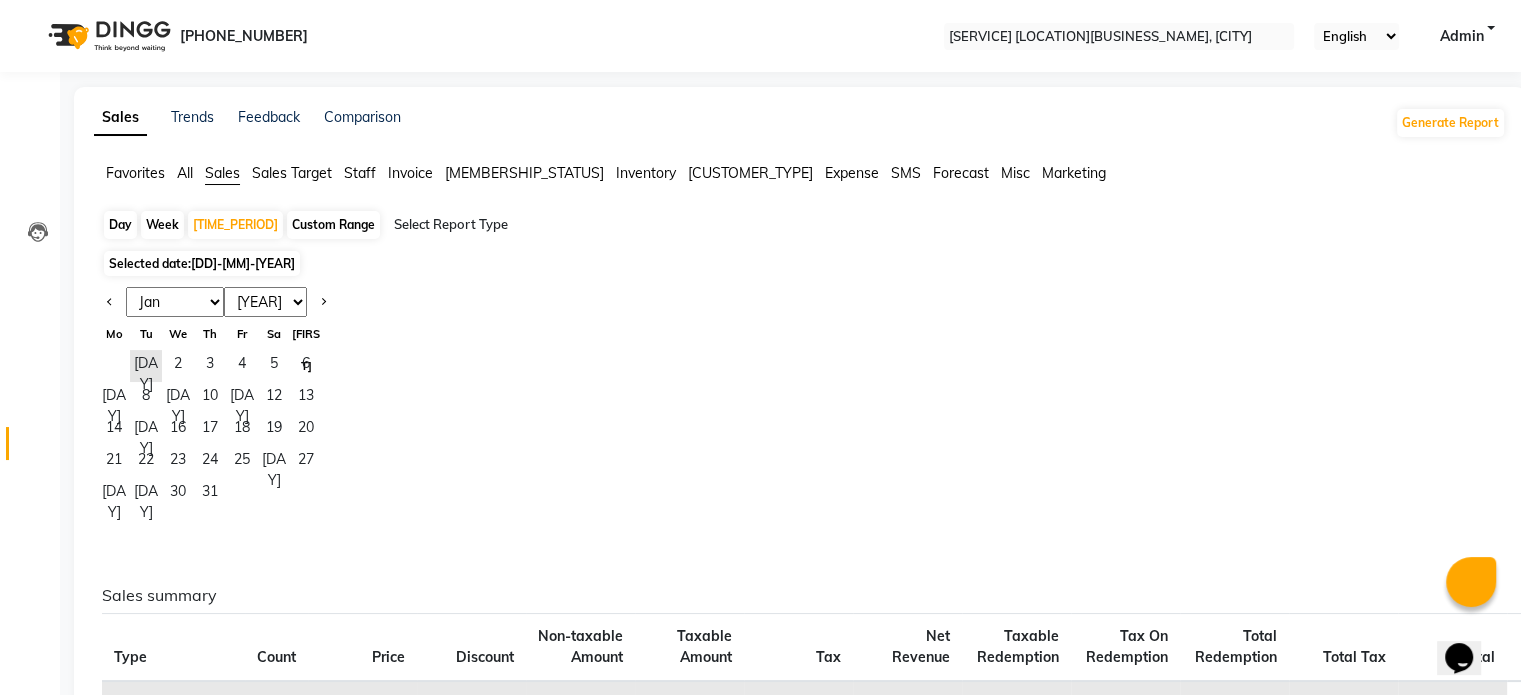 click on "[DD]-[MM]-[YEAR]" at bounding box center [243, 263] 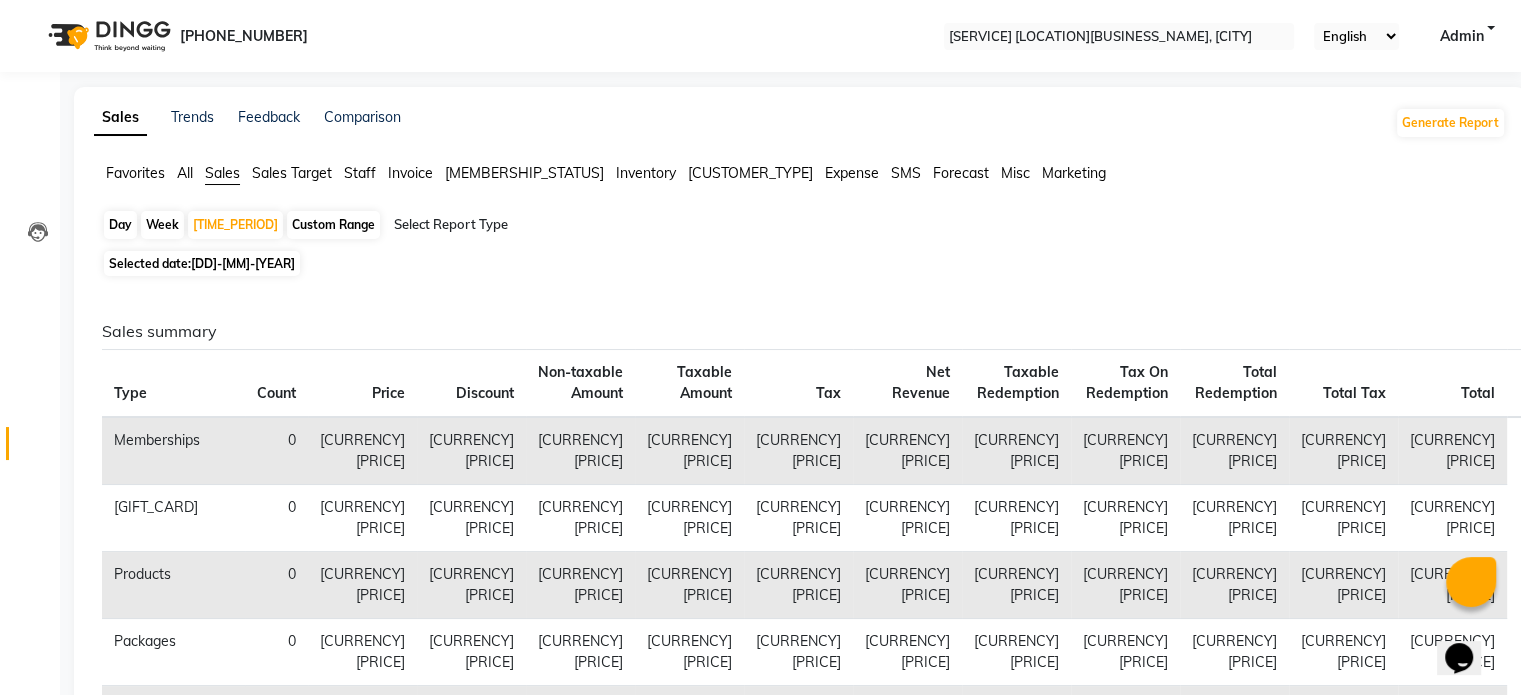 click on "Sales summary Type Count Price Discount Non-taxable Amount Taxable Amount Tax Net Revenue Taxable Redemption Tax On Redemption Total Redemption Total Tax Total  Memberships 0 ₹0 ₹0 ₹0 ₹0 ₹0 ₹0 ₹0 ₹0 ₹0 ₹0 ₹0  Gift card 0 ₹0 ₹0 ₹0 ₹0 ₹0 ₹0 ₹0 ₹0 ₹0 ₹0 ₹0  Products 0 ₹0 ₹0 ₹0 ₹0 ₹0 ₹0 ₹0 ₹0 ₹0 ₹0 ₹0  Packages 0 ₹0 ₹0 ₹0 ₹0 ₹0 ₹0 ₹0 ₹0 ₹0 ₹0 ₹0  Tips 0 ₹0 ₹0 ₹0 ₹0 ₹0 ₹0 ₹0 ₹0 ₹0 ₹0 ₹0  Services 0 ₹0 ₹0 ₹0 ₹0 ₹0 ₹0 ₹0 ₹0 ₹0 ₹0 ₹0  Prepaid 0 ₹0 ₹0 ₹0 ₹0 ₹0 ₹0 ₹0 ₹0 ₹0 ₹0 ₹0  Vouchers 0 ₹0 ₹0 ₹0 ₹0 ₹0 ₹0 ₹0 ₹0 ₹0 ₹0 ₹0  Fee 0 ₹0 ₹0 ₹0 ₹0 ₹0 ₹0 ₹0 ₹0 ₹0 ₹0 ₹0" at bounding box center (796, 691) 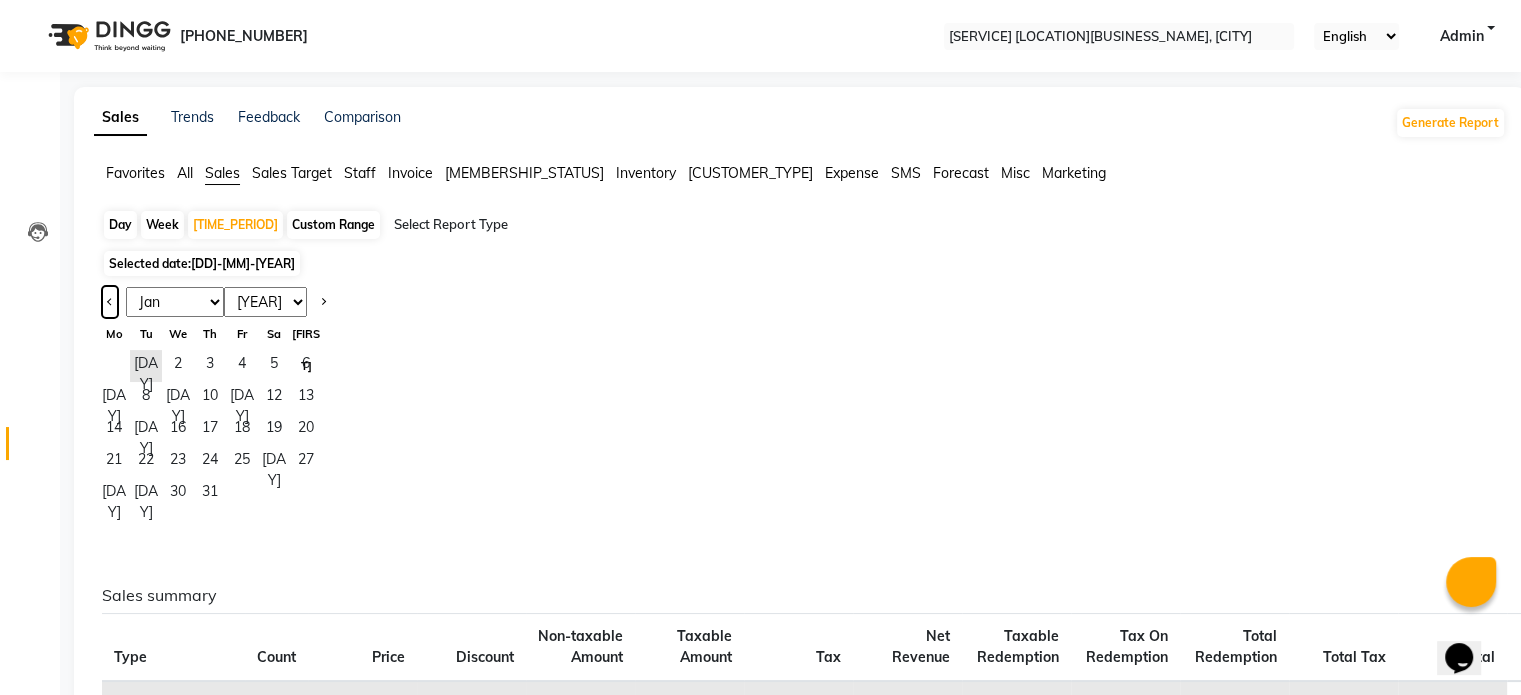 click at bounding box center [110, 300] 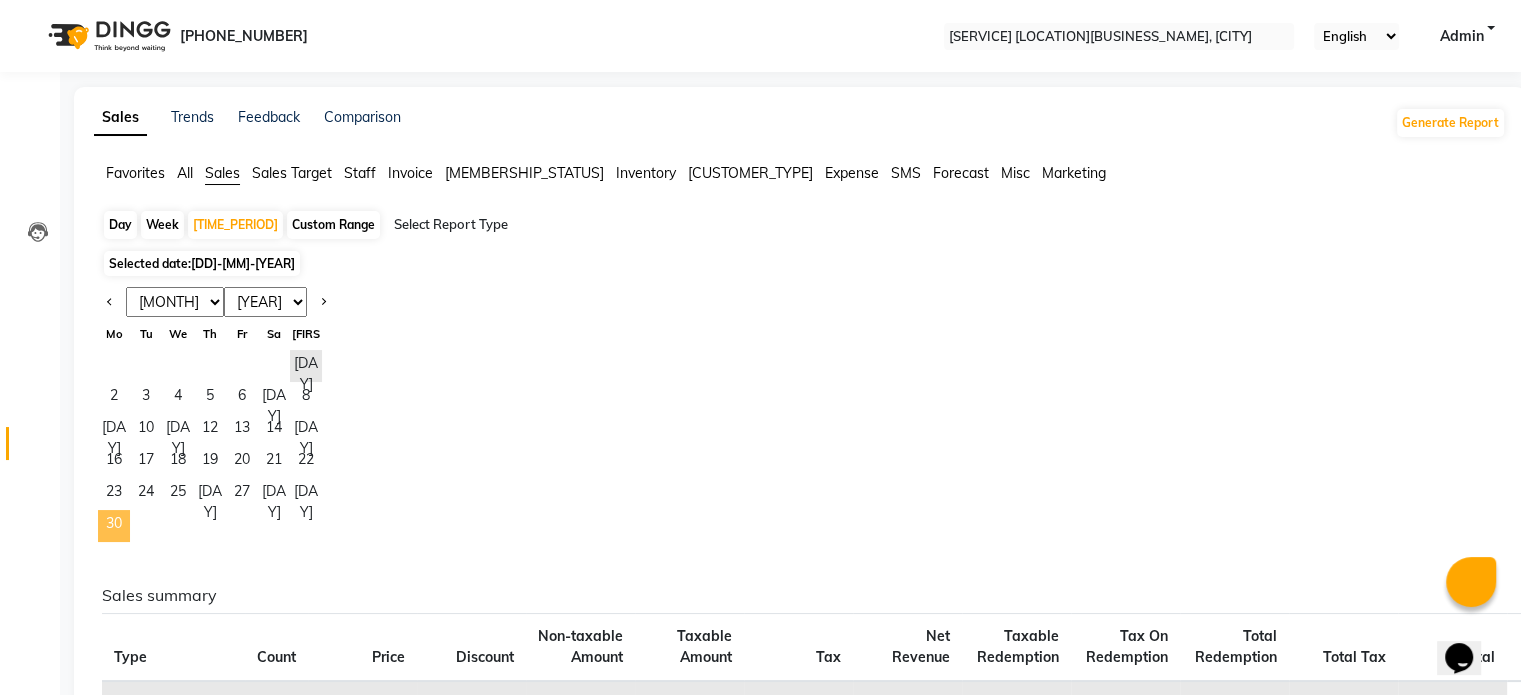 click on "30" at bounding box center [114, 526] 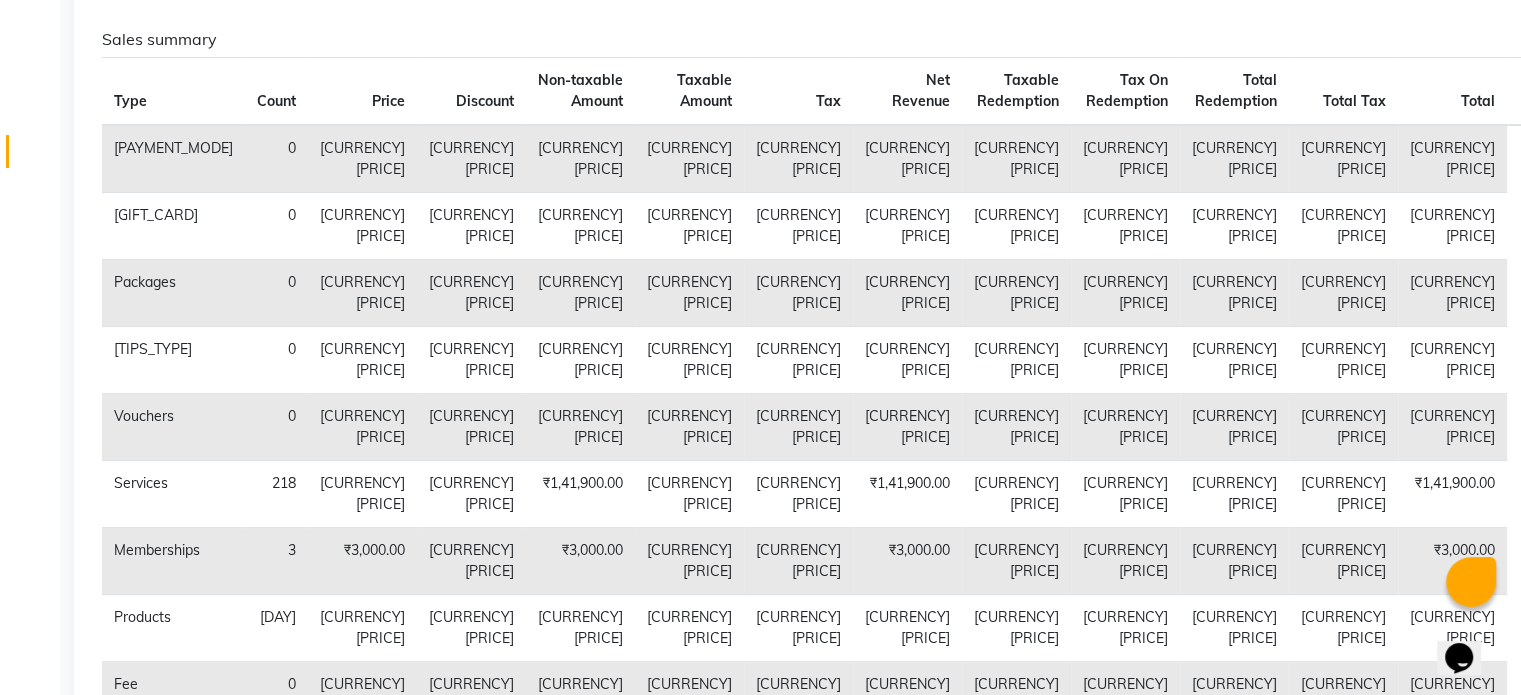 scroll, scrollTop: 325, scrollLeft: 0, axis: vertical 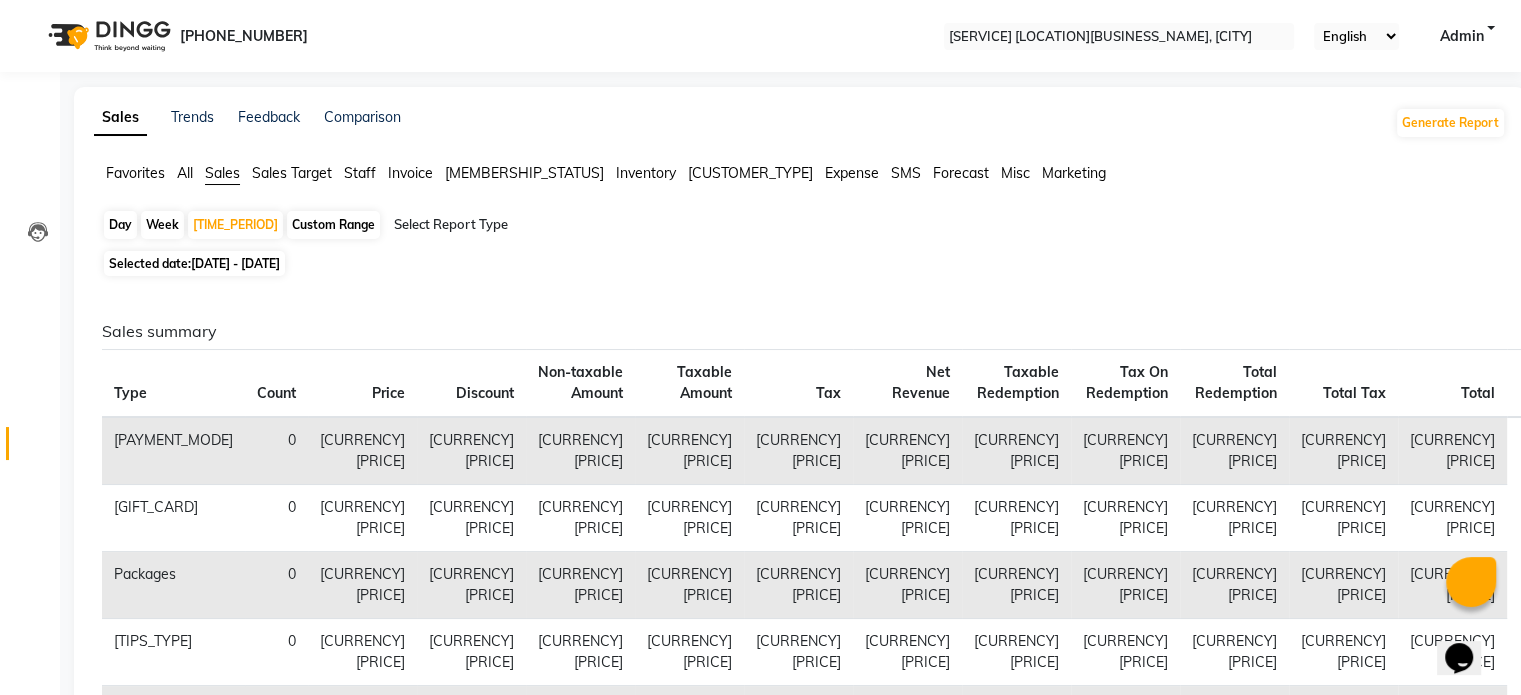 click on "Day" at bounding box center [120, 225] 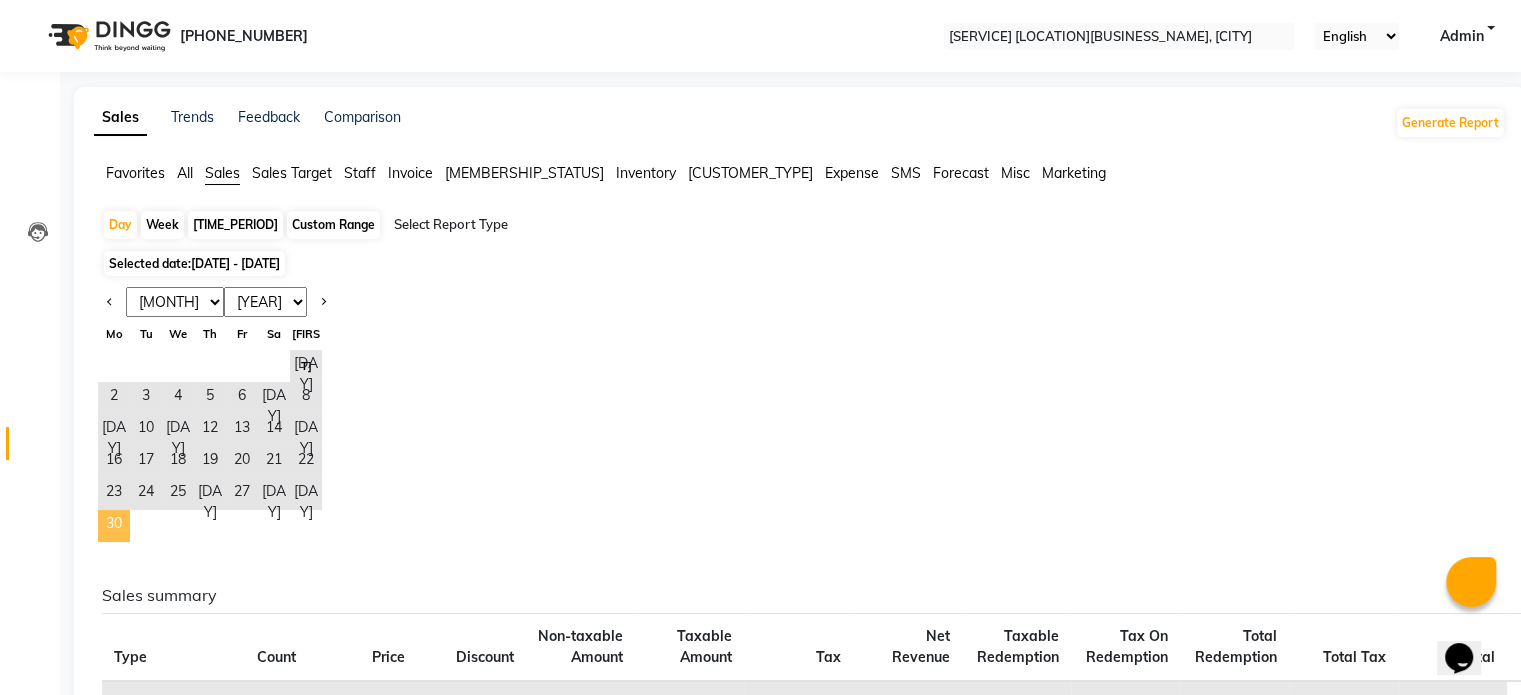 click on "30" at bounding box center [114, 526] 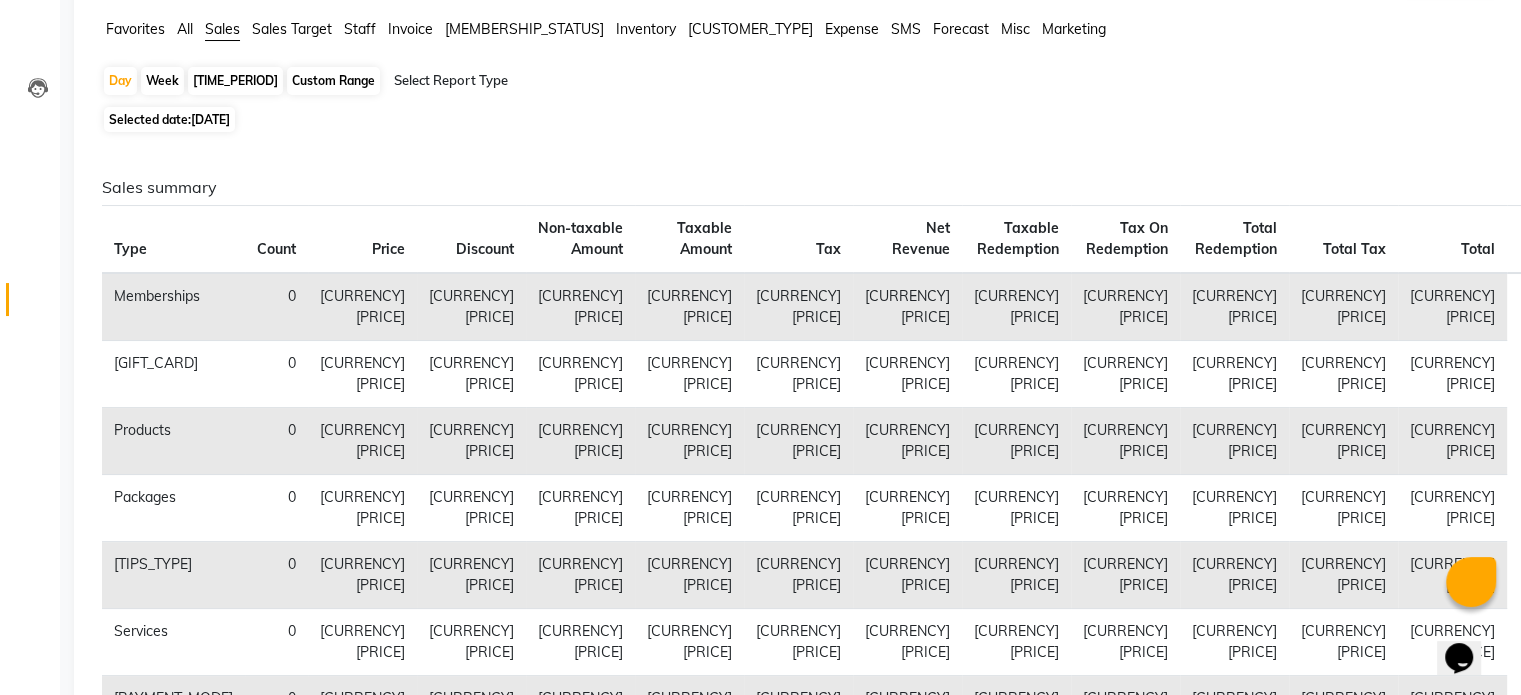 scroll, scrollTop: 0, scrollLeft: 0, axis: both 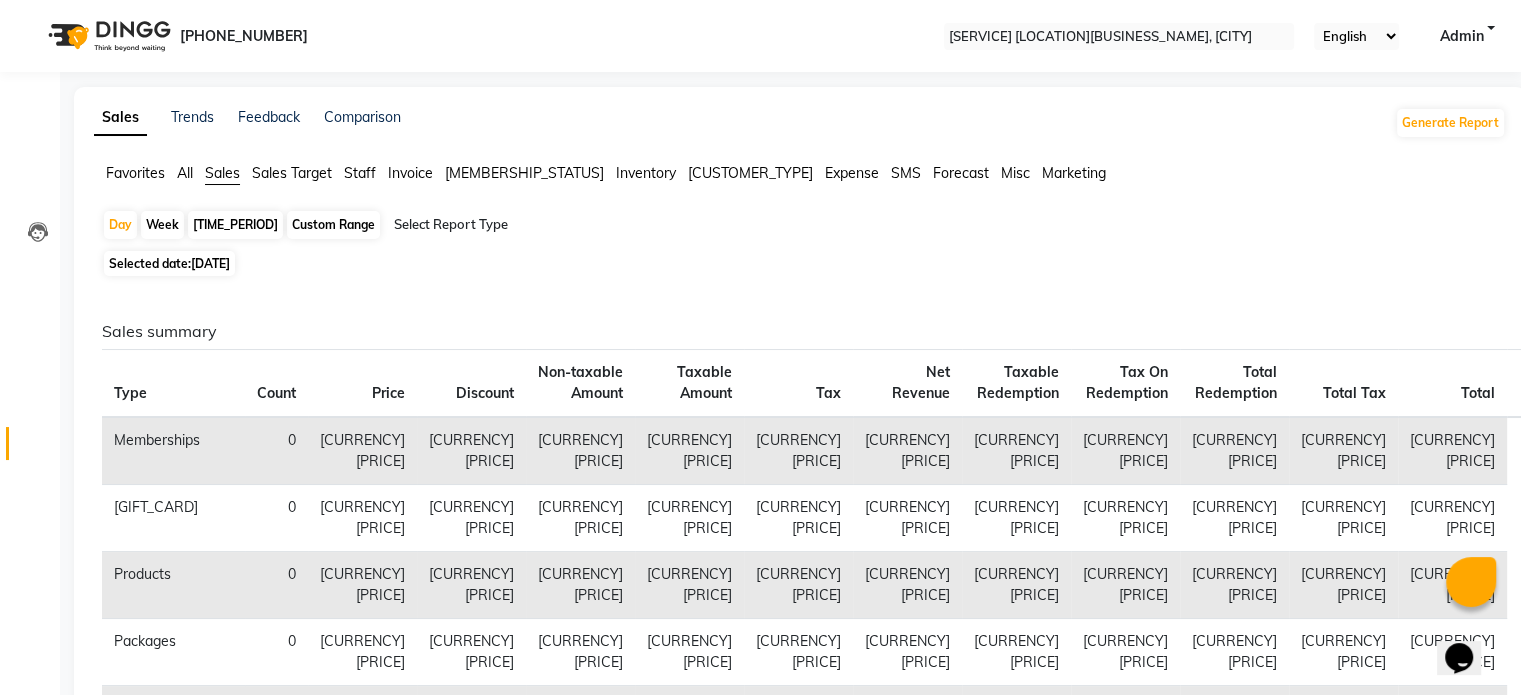 click on "Selected date:  [DATE]" at bounding box center [169, 263] 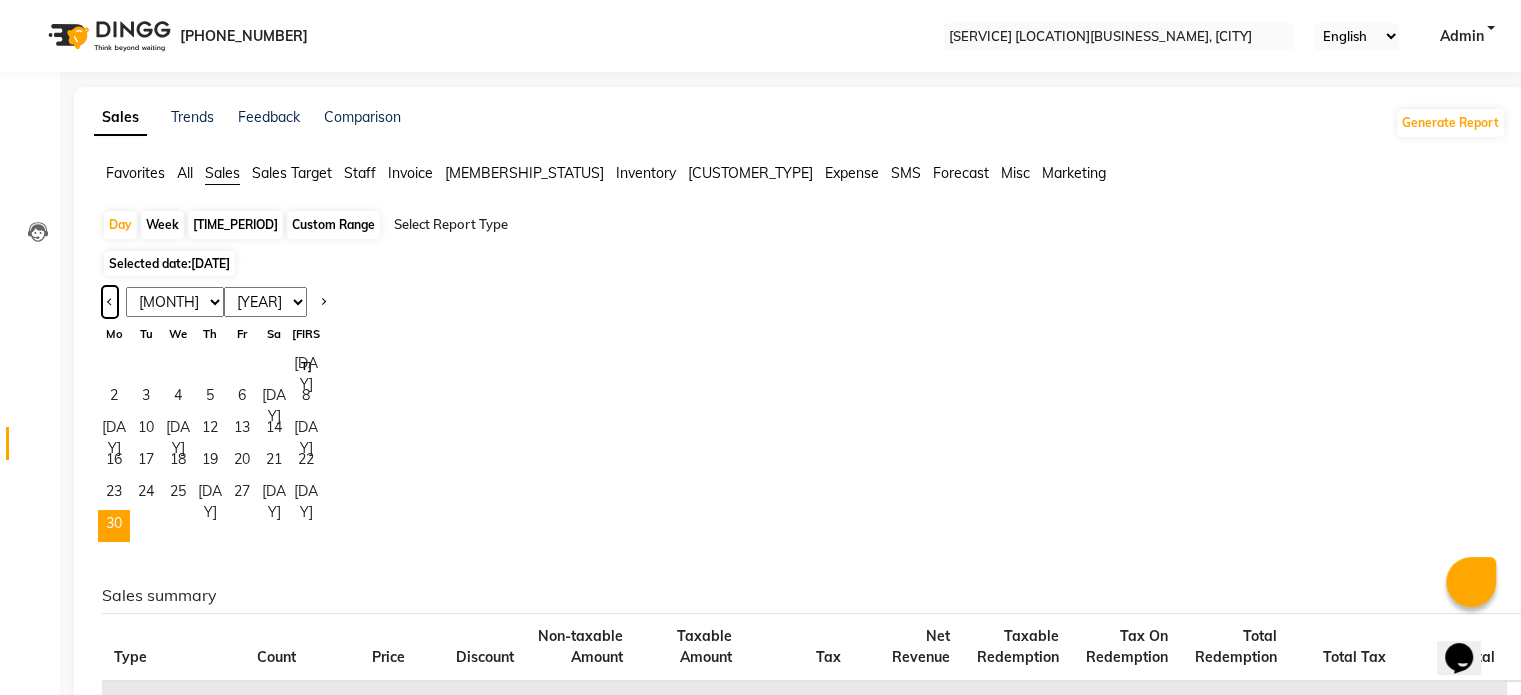 click at bounding box center (110, 302) 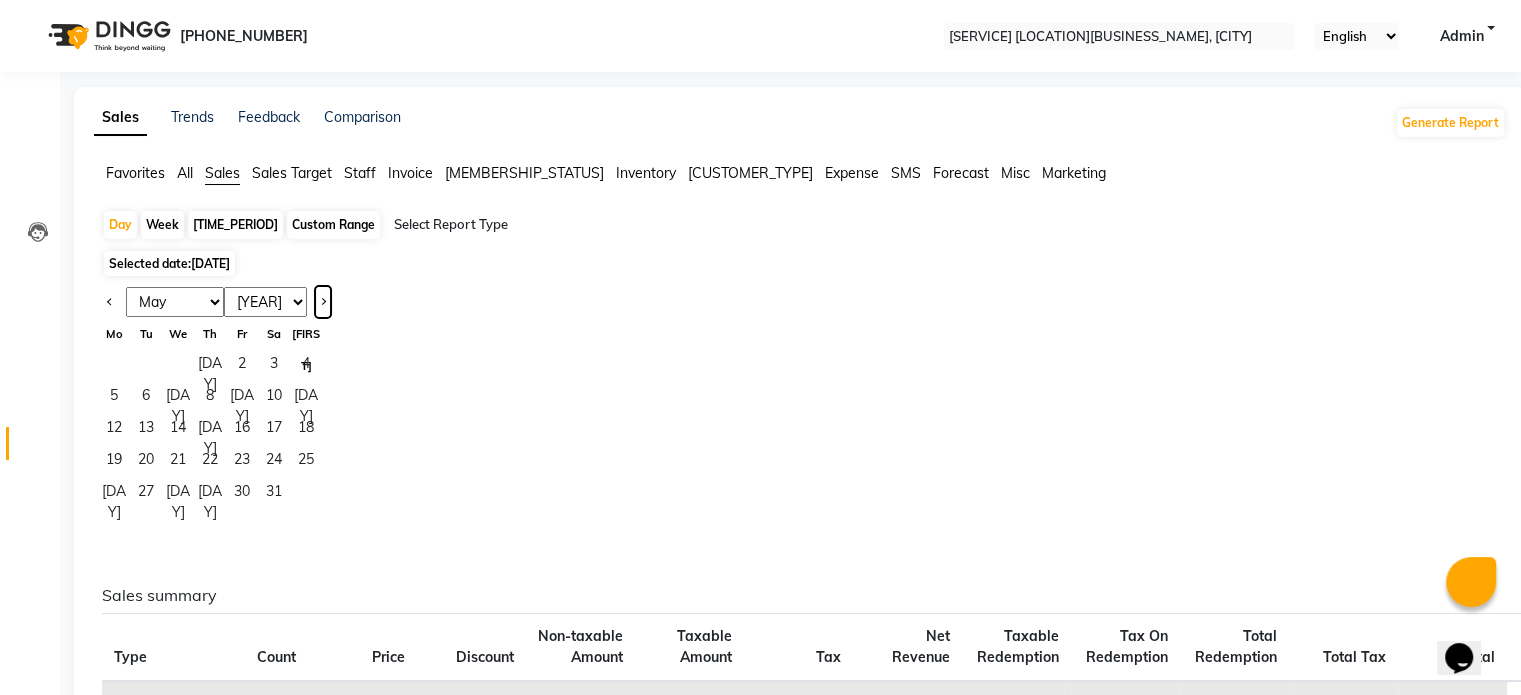 click at bounding box center [323, 302] 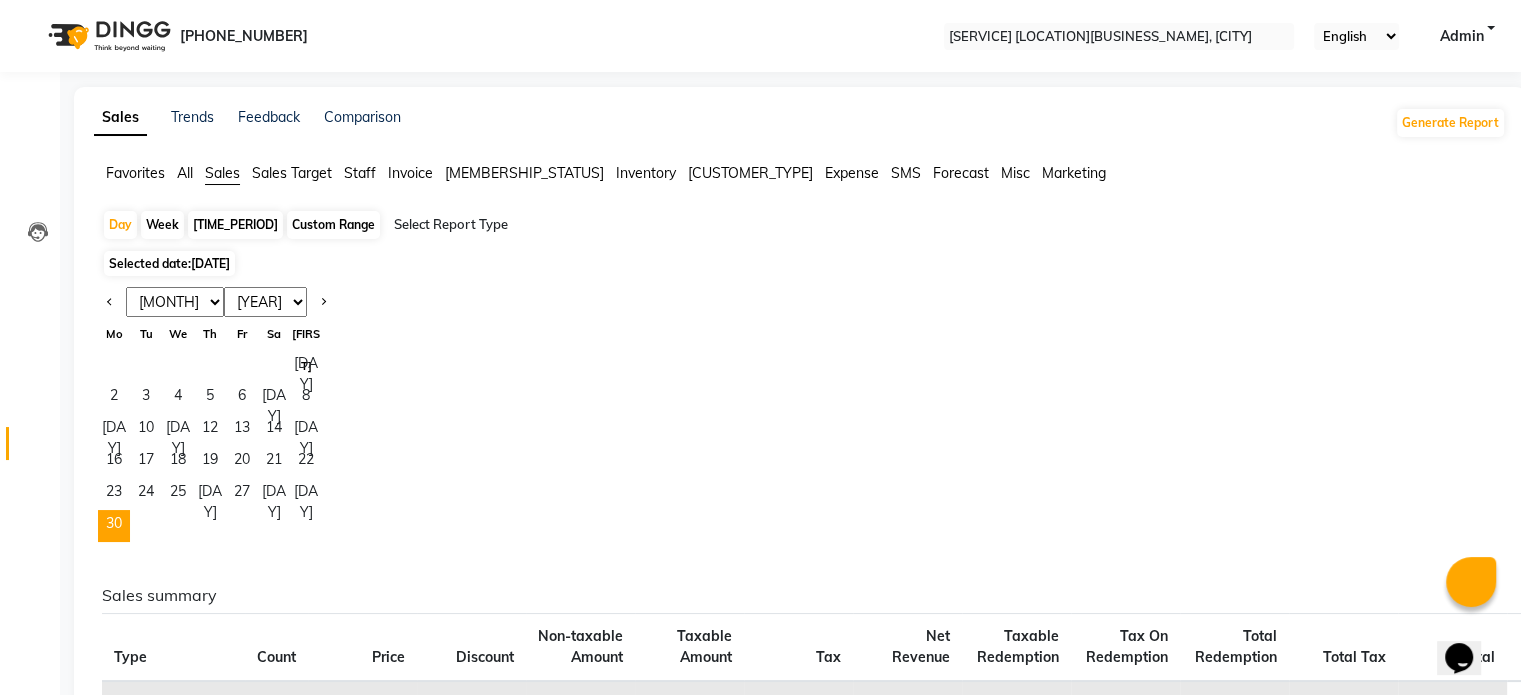 click on "Sales" at bounding box center (222, 173) 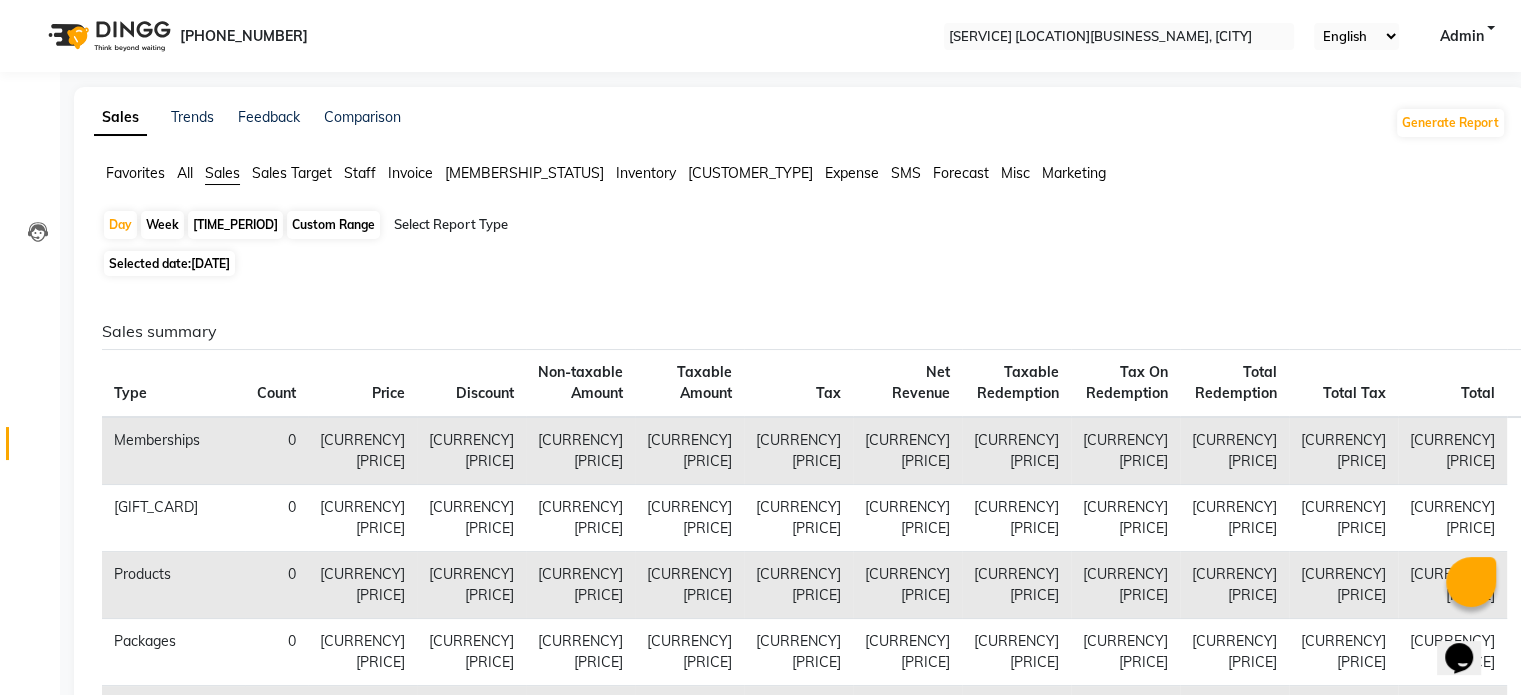 click on "Selected date:  [DATE]" at bounding box center [169, 263] 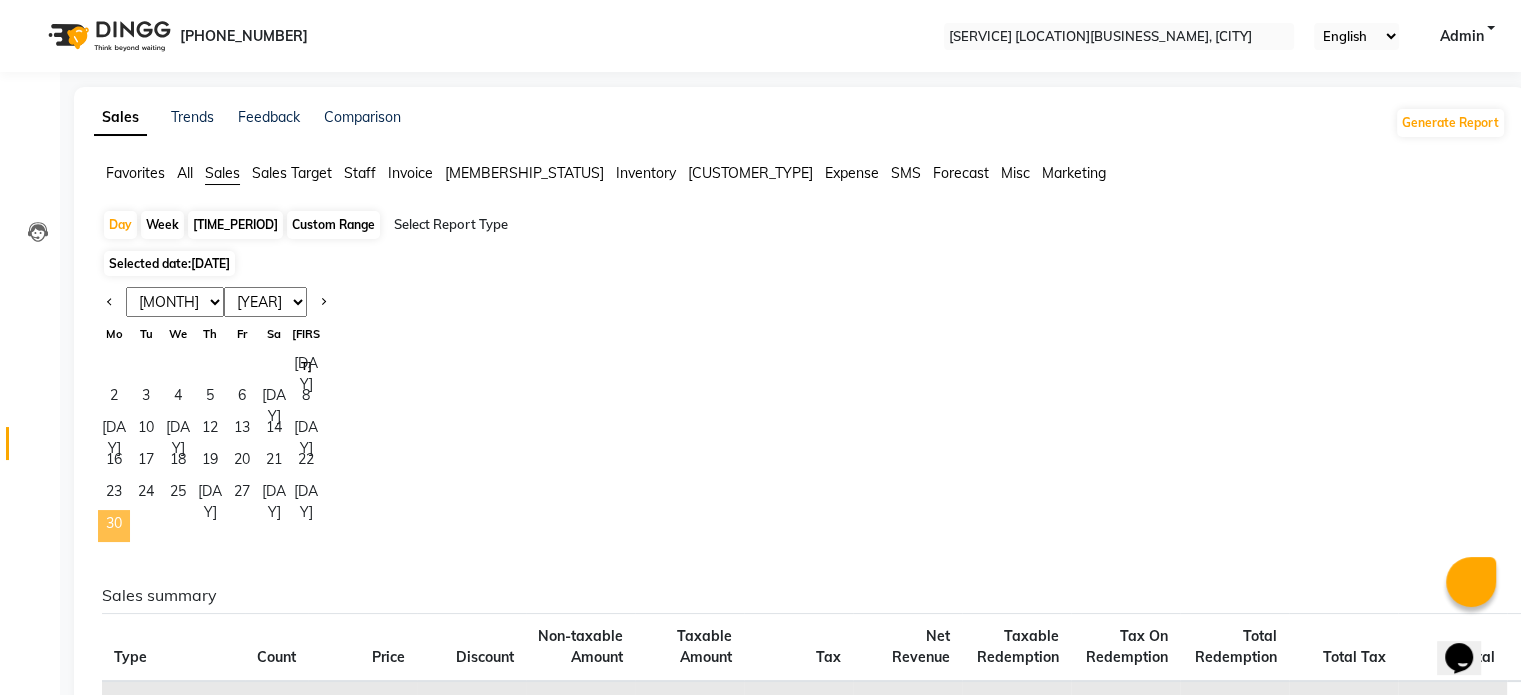 click on "30" at bounding box center (114, 526) 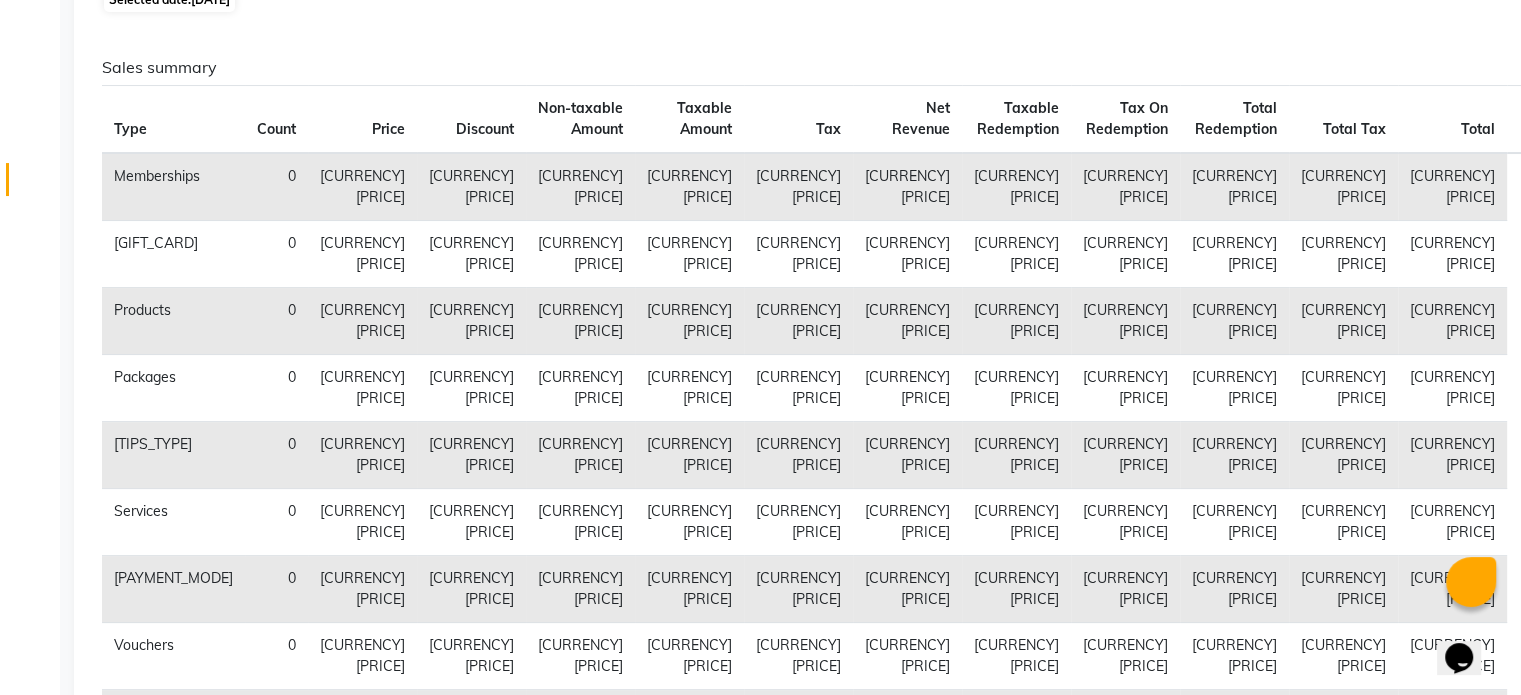 scroll, scrollTop: 0, scrollLeft: 0, axis: both 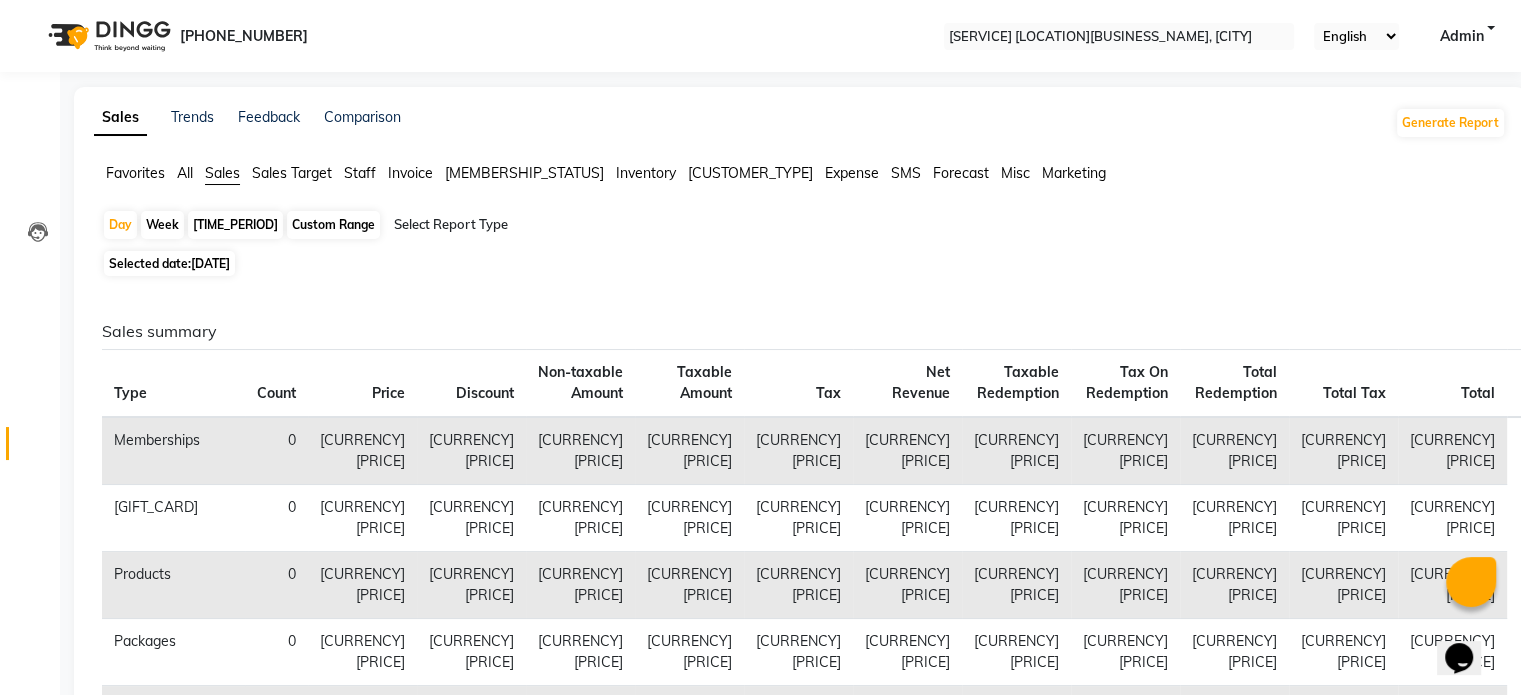 click on "Week" at bounding box center [162, 225] 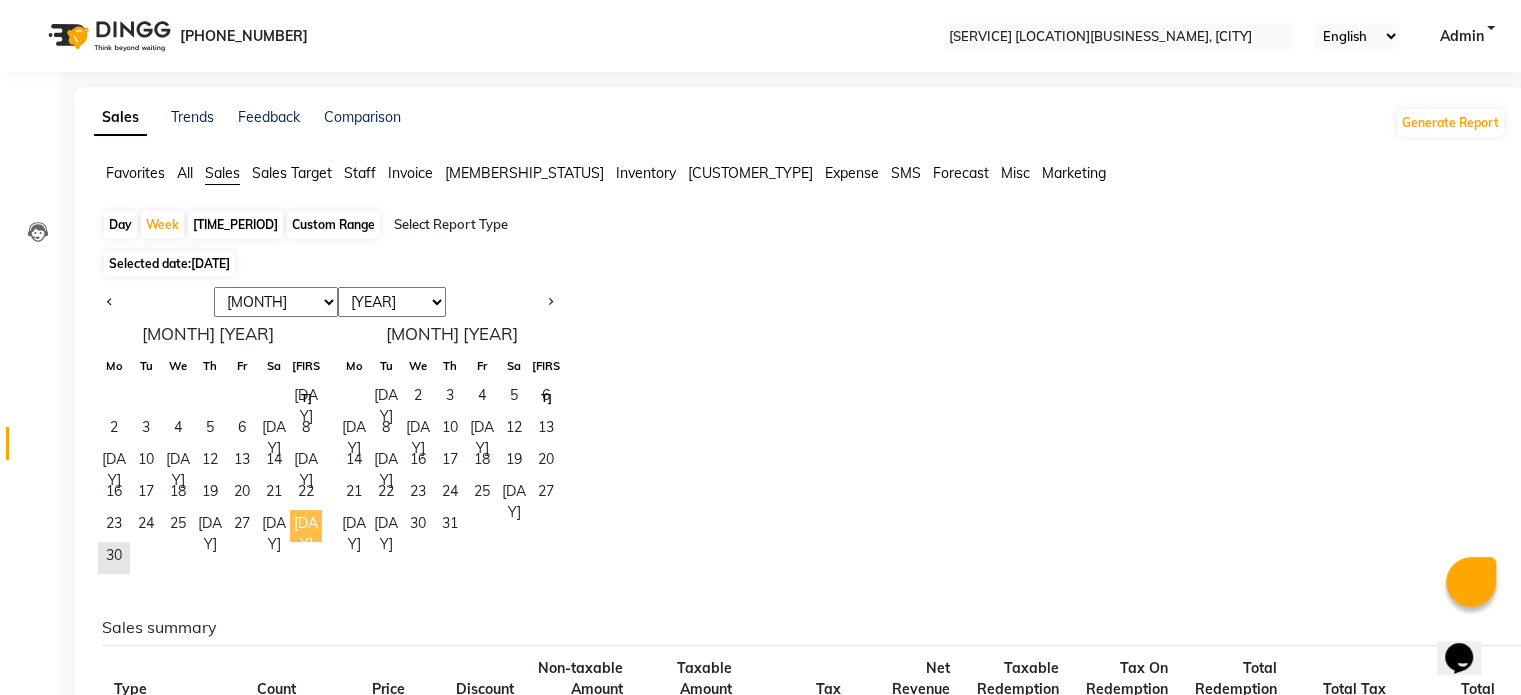 click on "[DAY]" at bounding box center (306, 526) 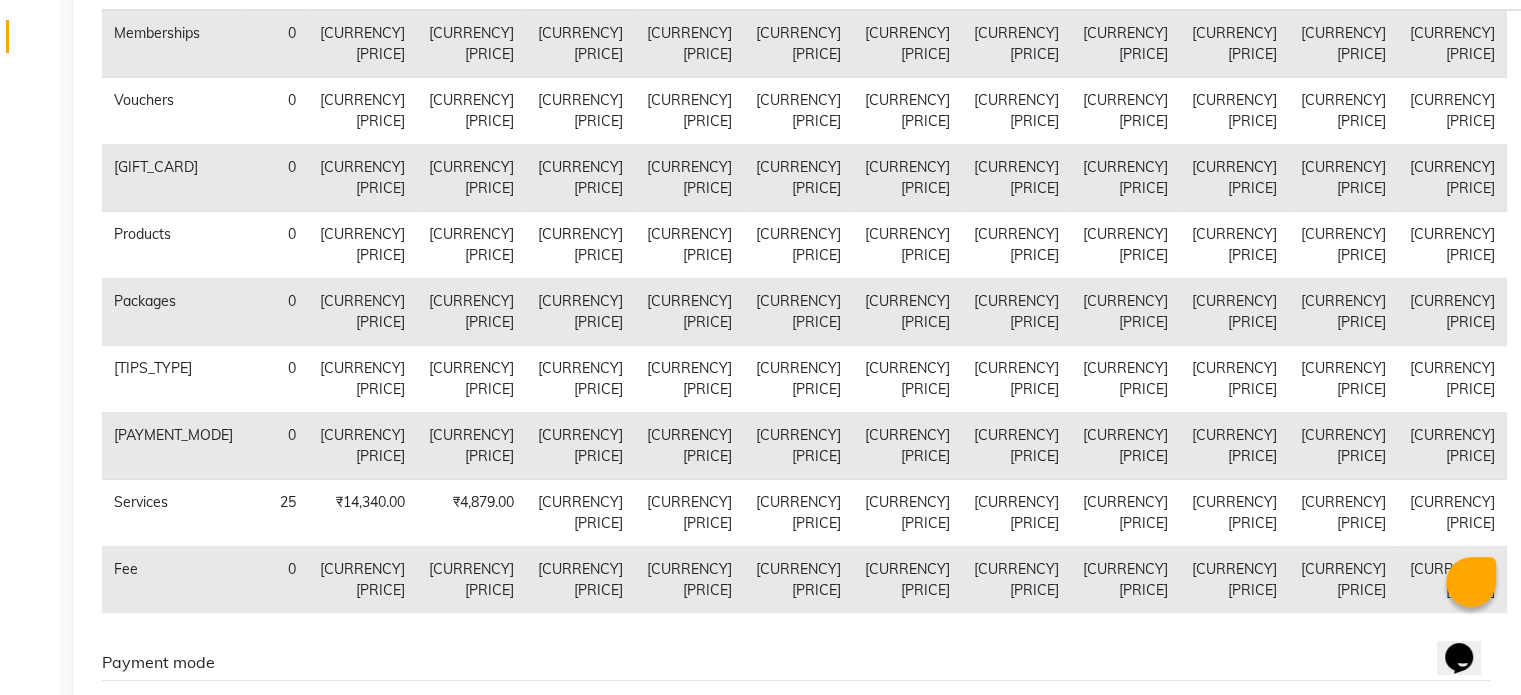 scroll, scrollTop: 493, scrollLeft: 0, axis: vertical 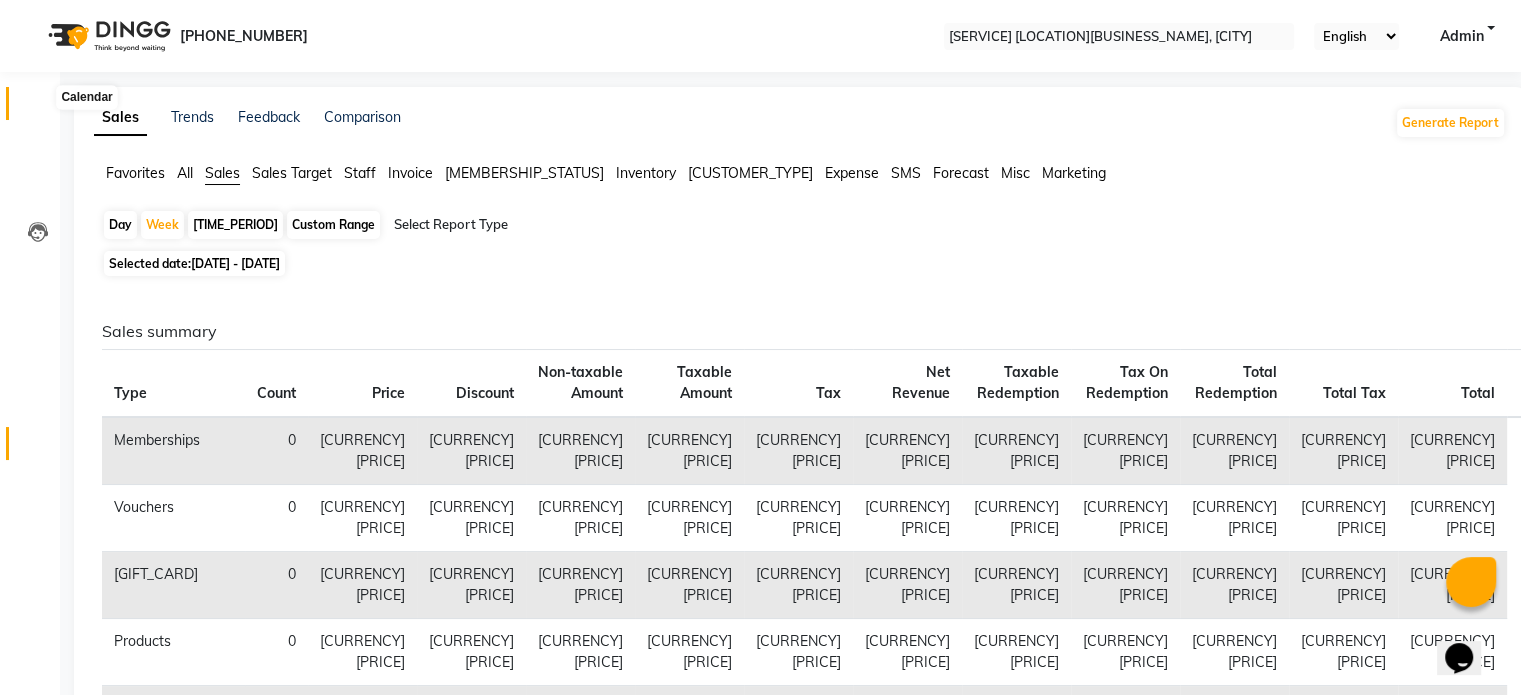 click at bounding box center [38, 108] 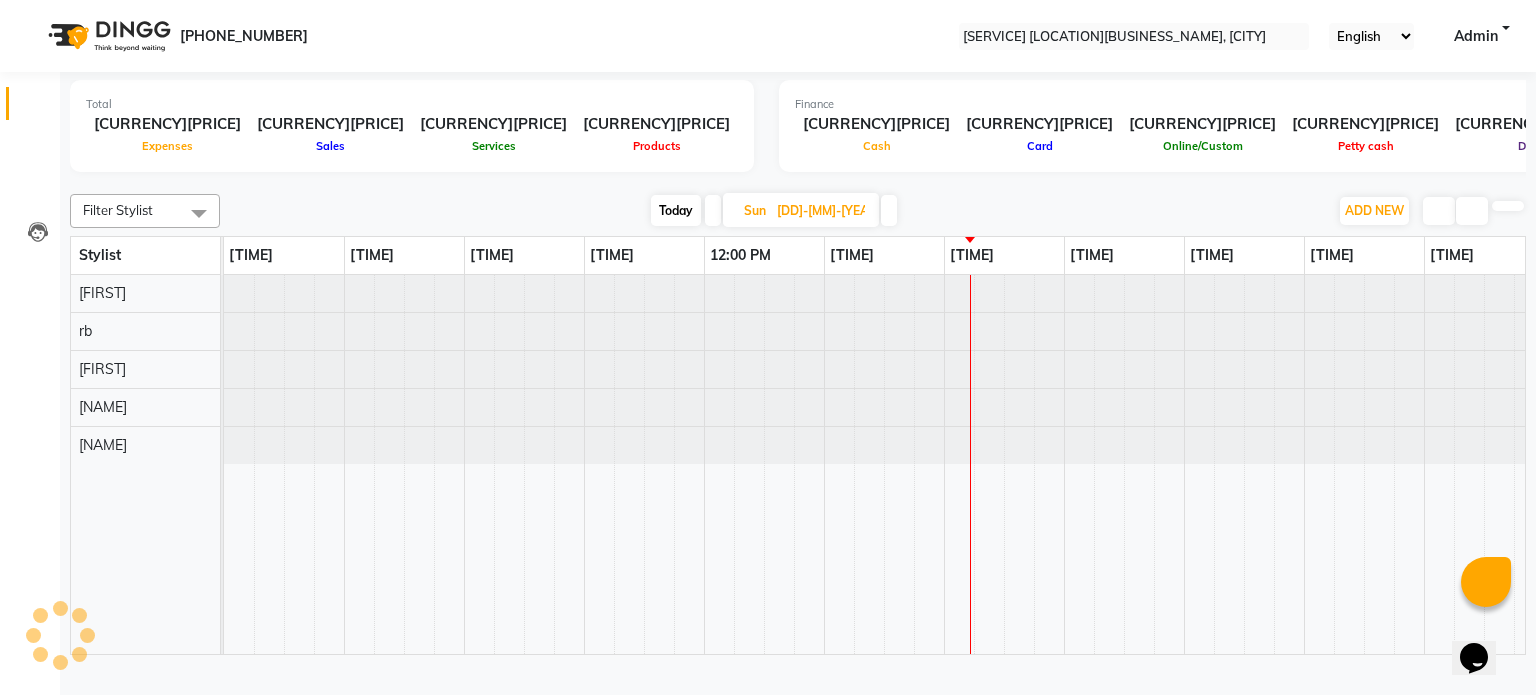 scroll, scrollTop: 0, scrollLeft: 138, axis: horizontal 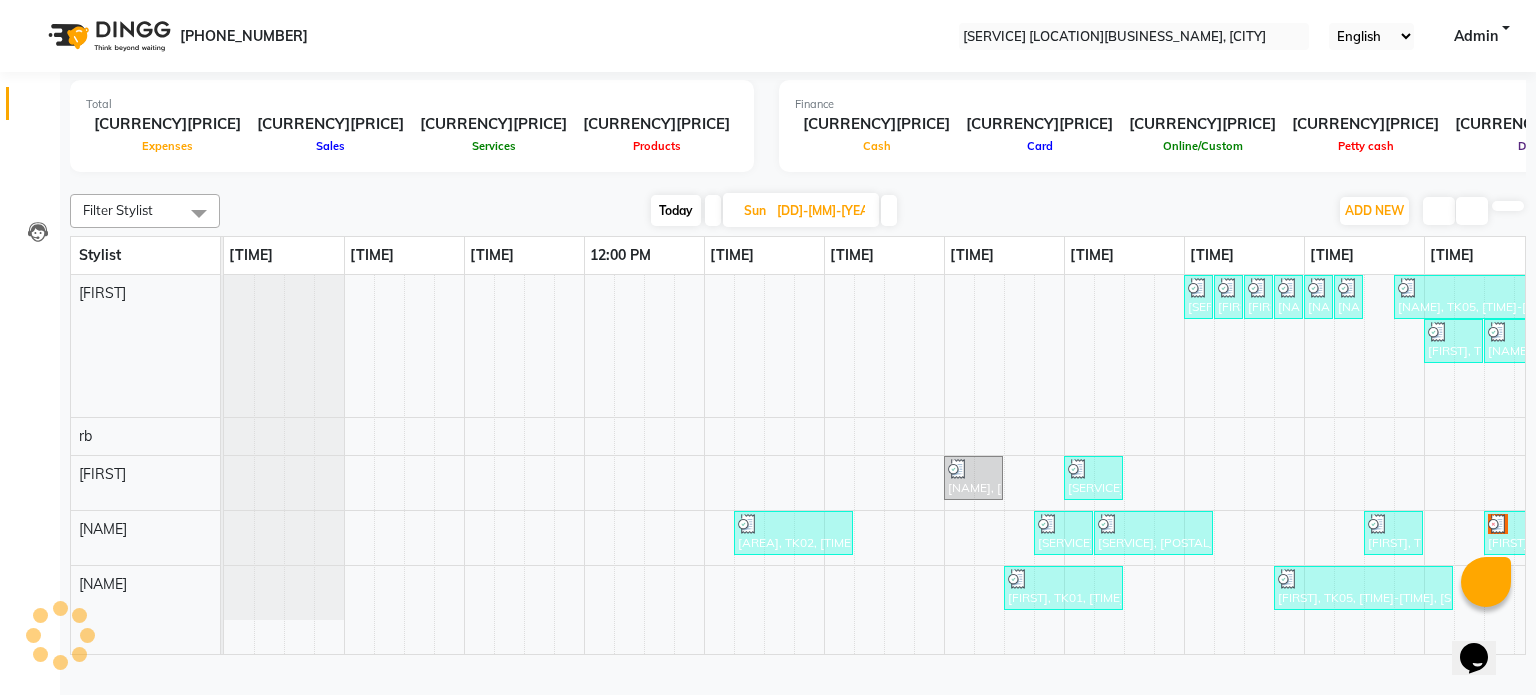 click at bounding box center (889, 210) 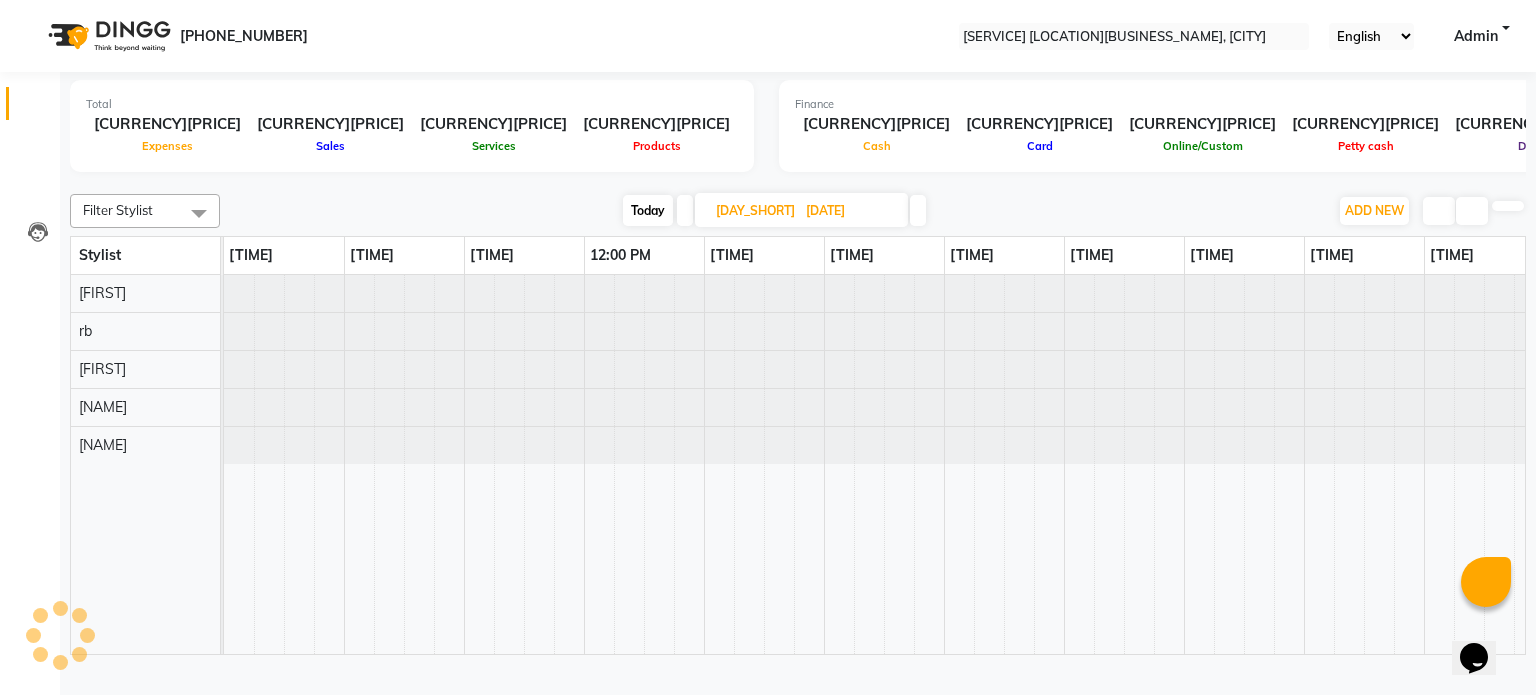 click at bounding box center [918, 210] 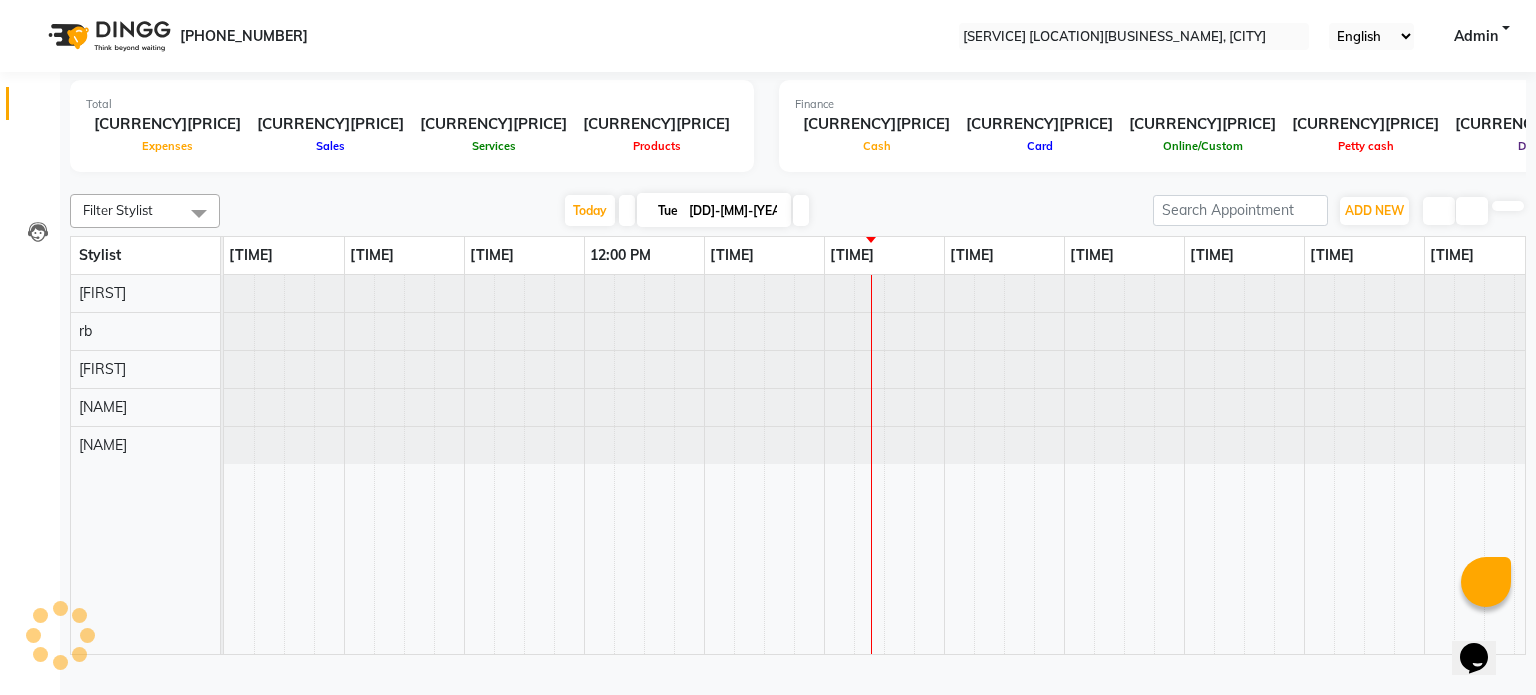 scroll, scrollTop: 0, scrollLeft: 84, axis: horizontal 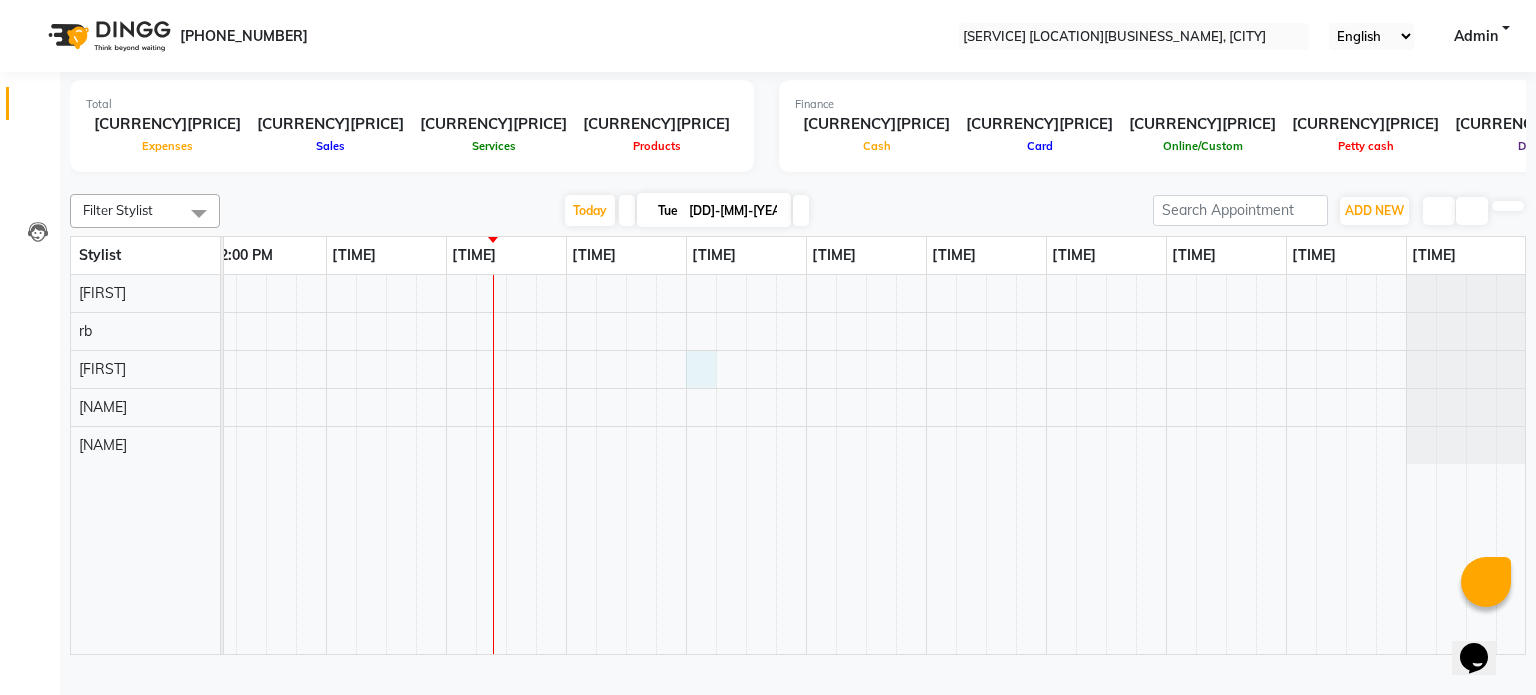 click at bounding box center [686, 465] 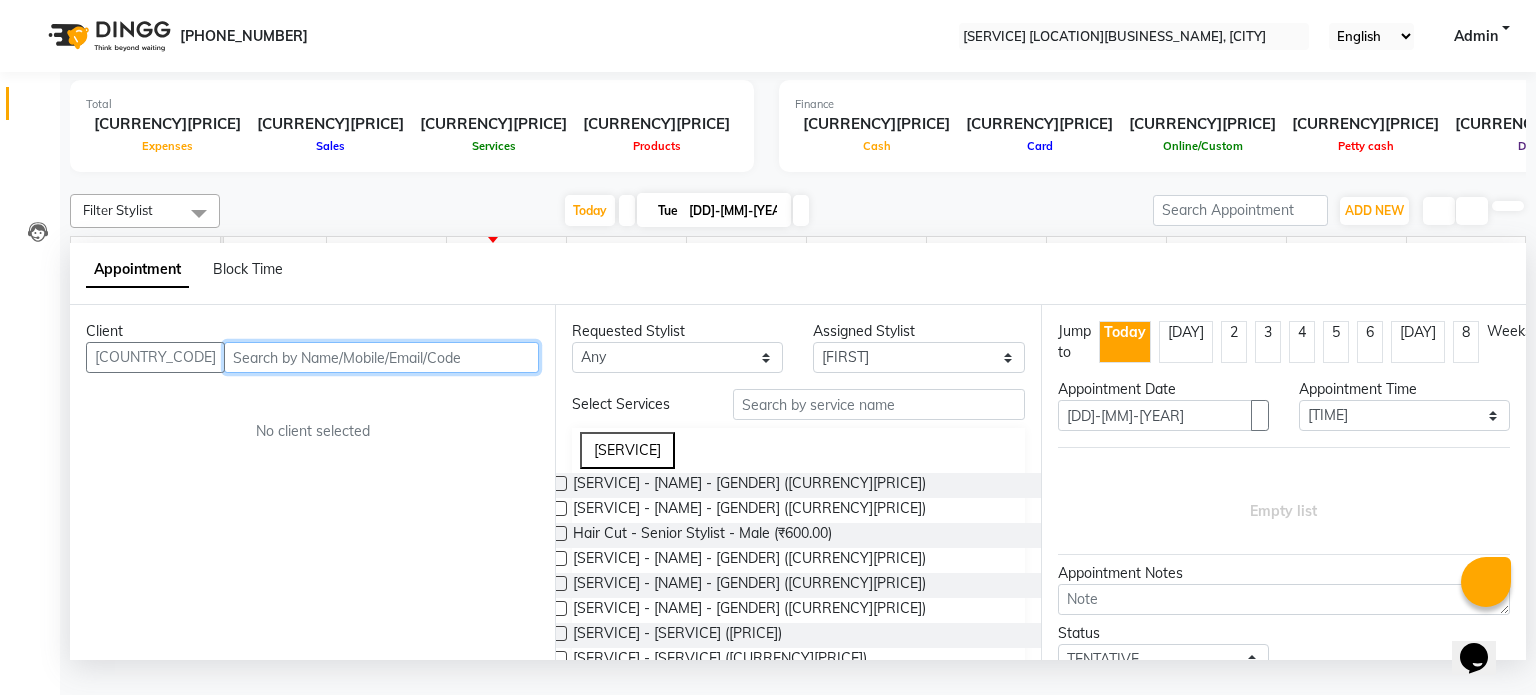 click at bounding box center (381, 357) 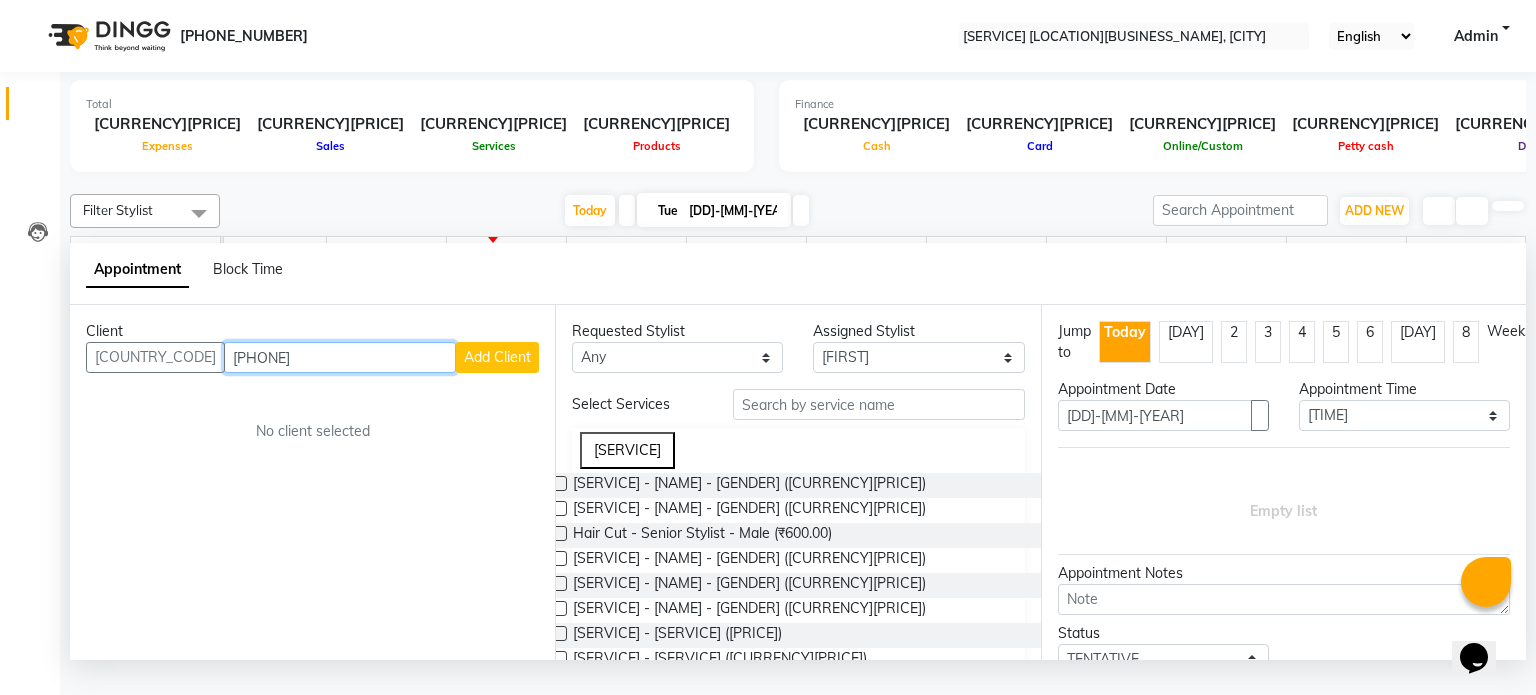 type on "[PHONE]" 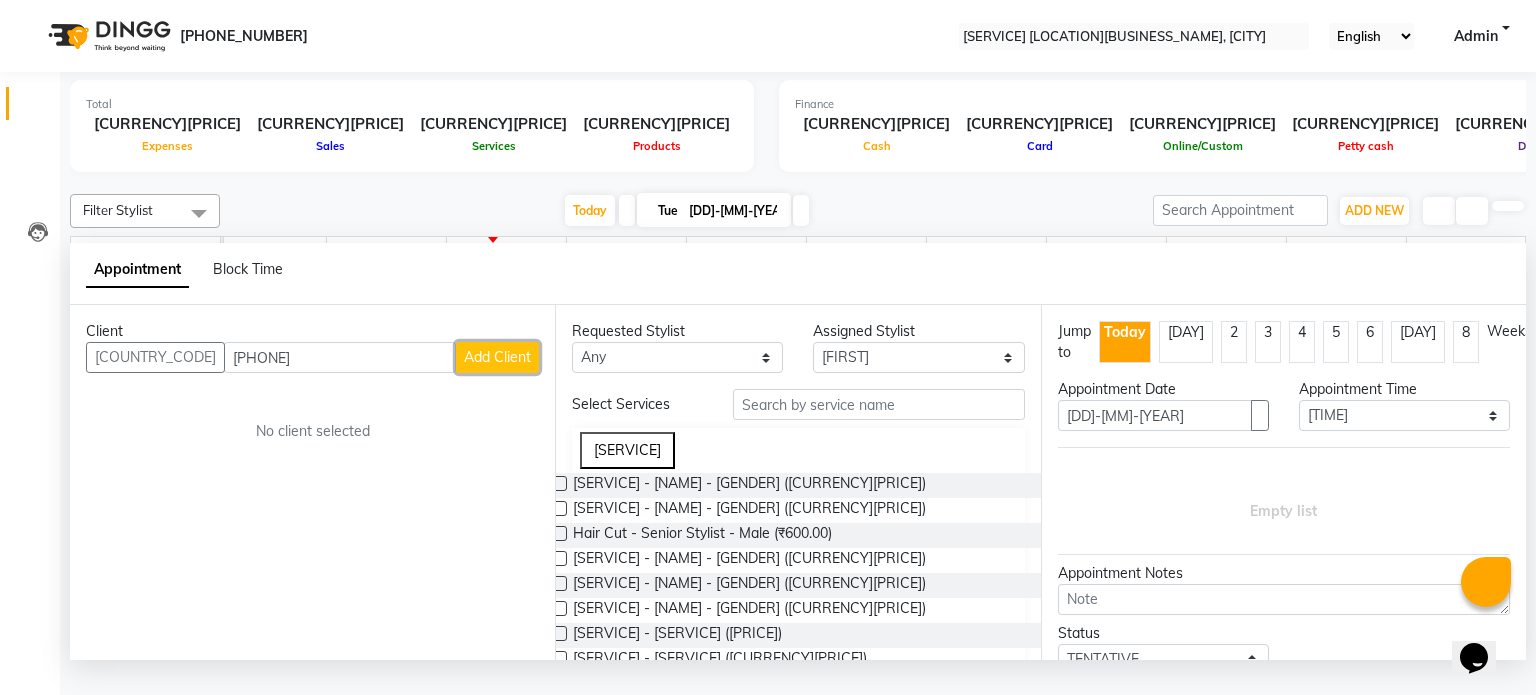 click on "Add Client" at bounding box center [497, 357] 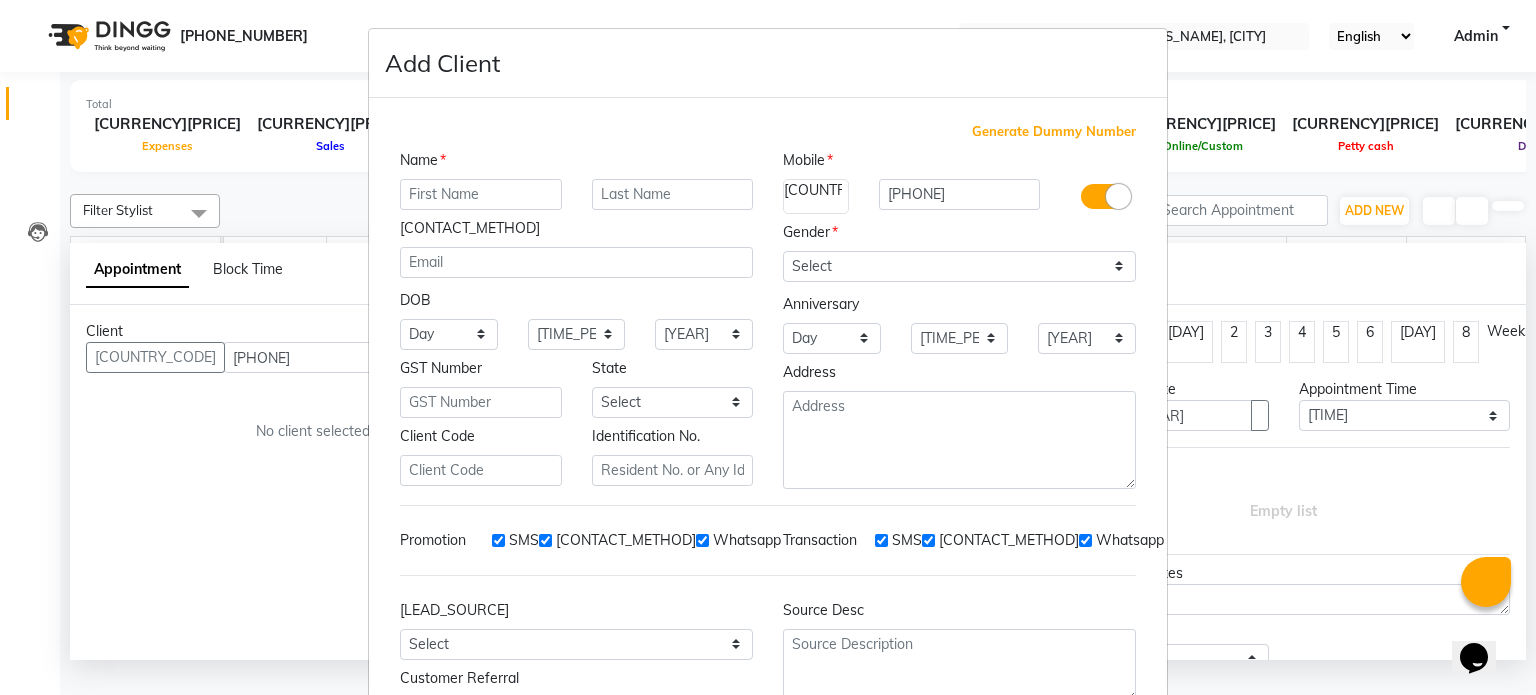 click at bounding box center (481, 194) 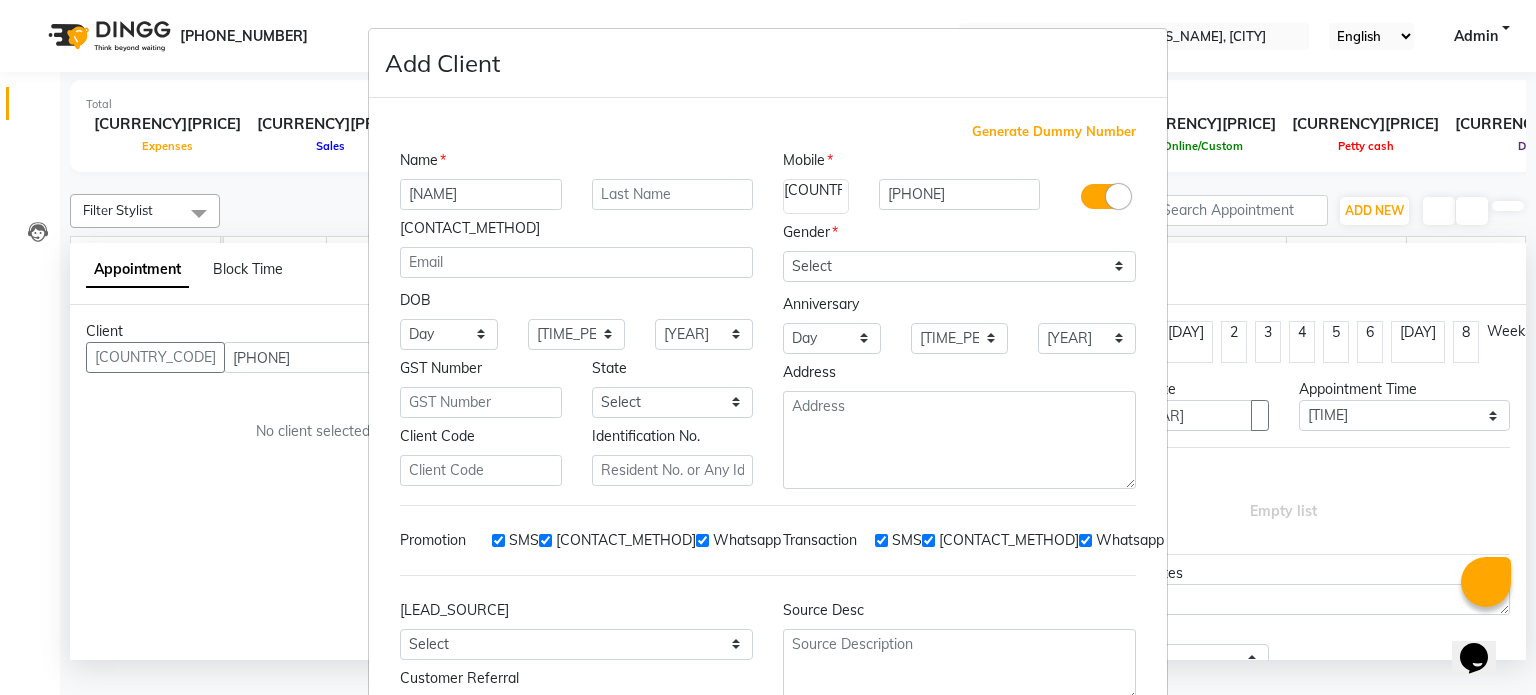 type on "[NAME]" 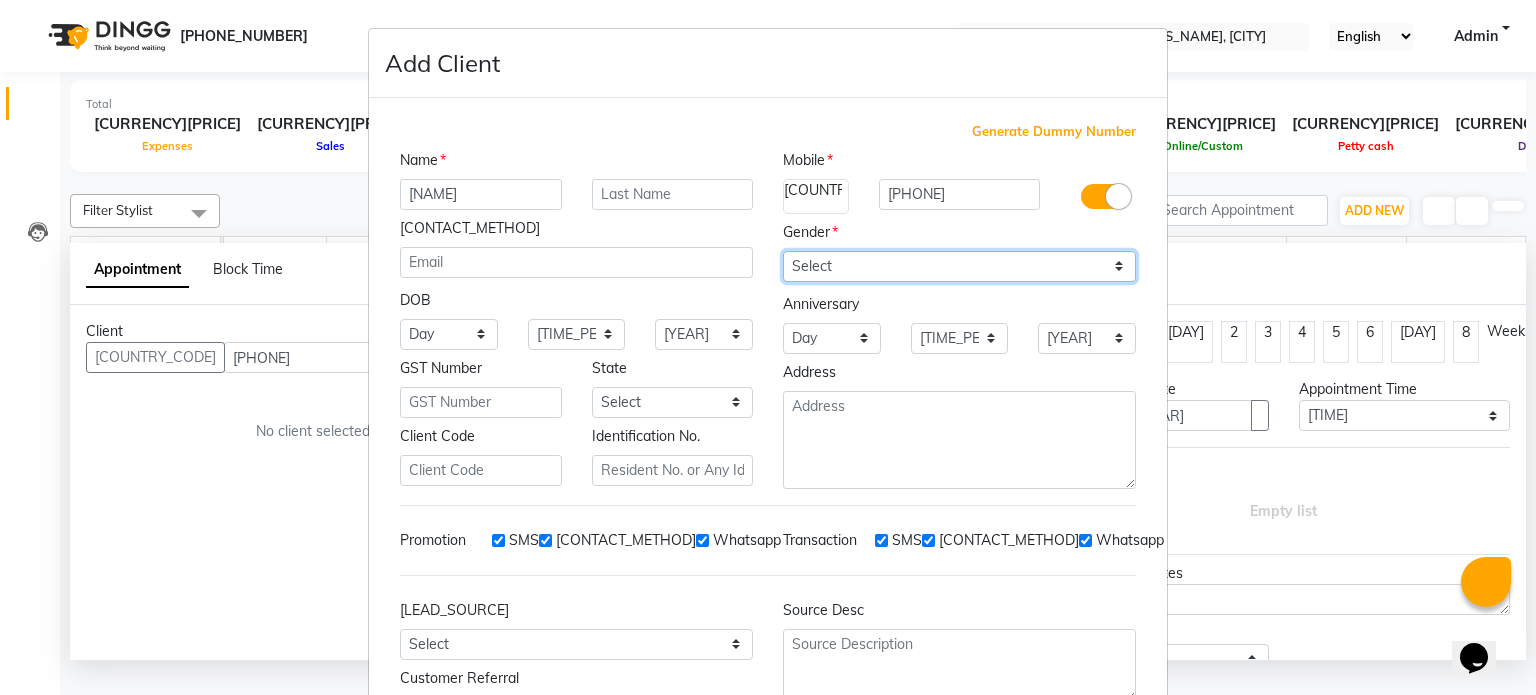 click on "Select Male Female Other Prefer Not To Say" at bounding box center (959, 266) 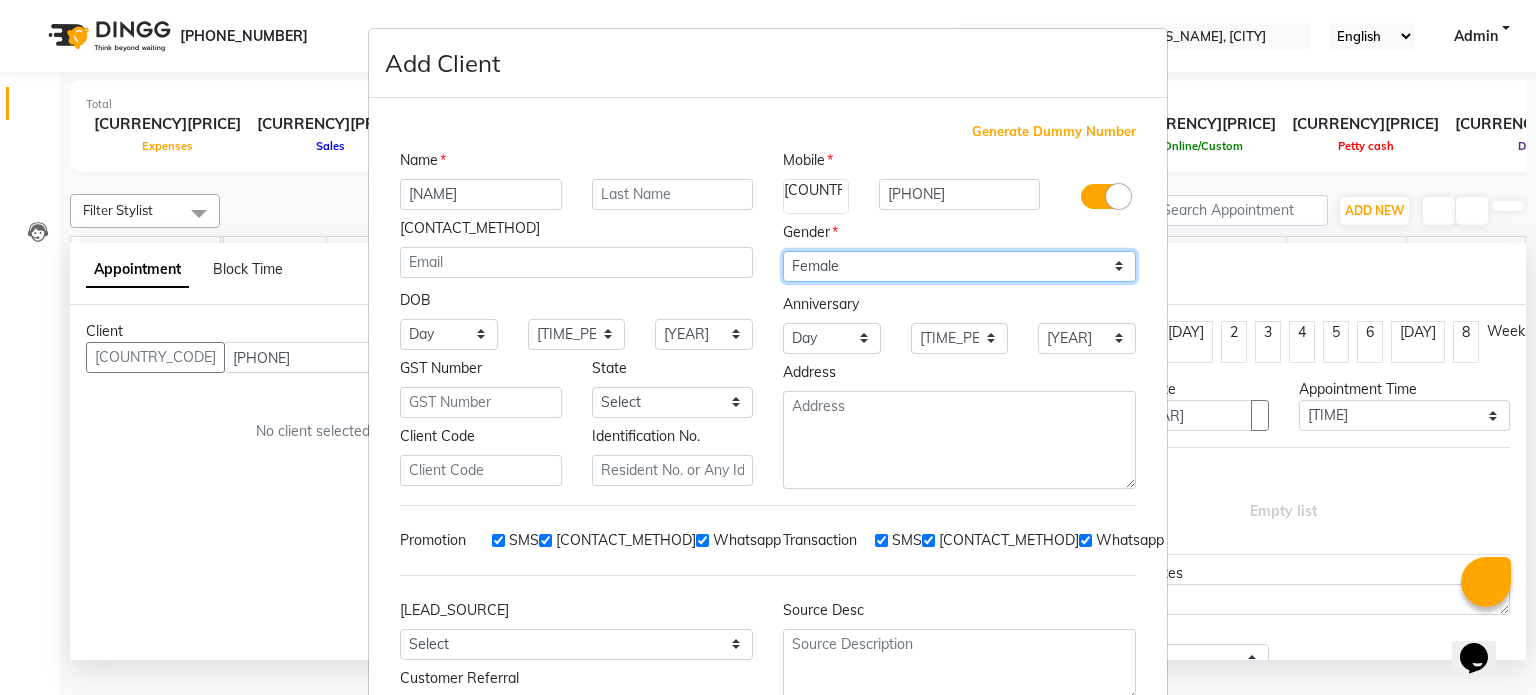 click on "Select Male Female Other Prefer Not To Say" at bounding box center [959, 266] 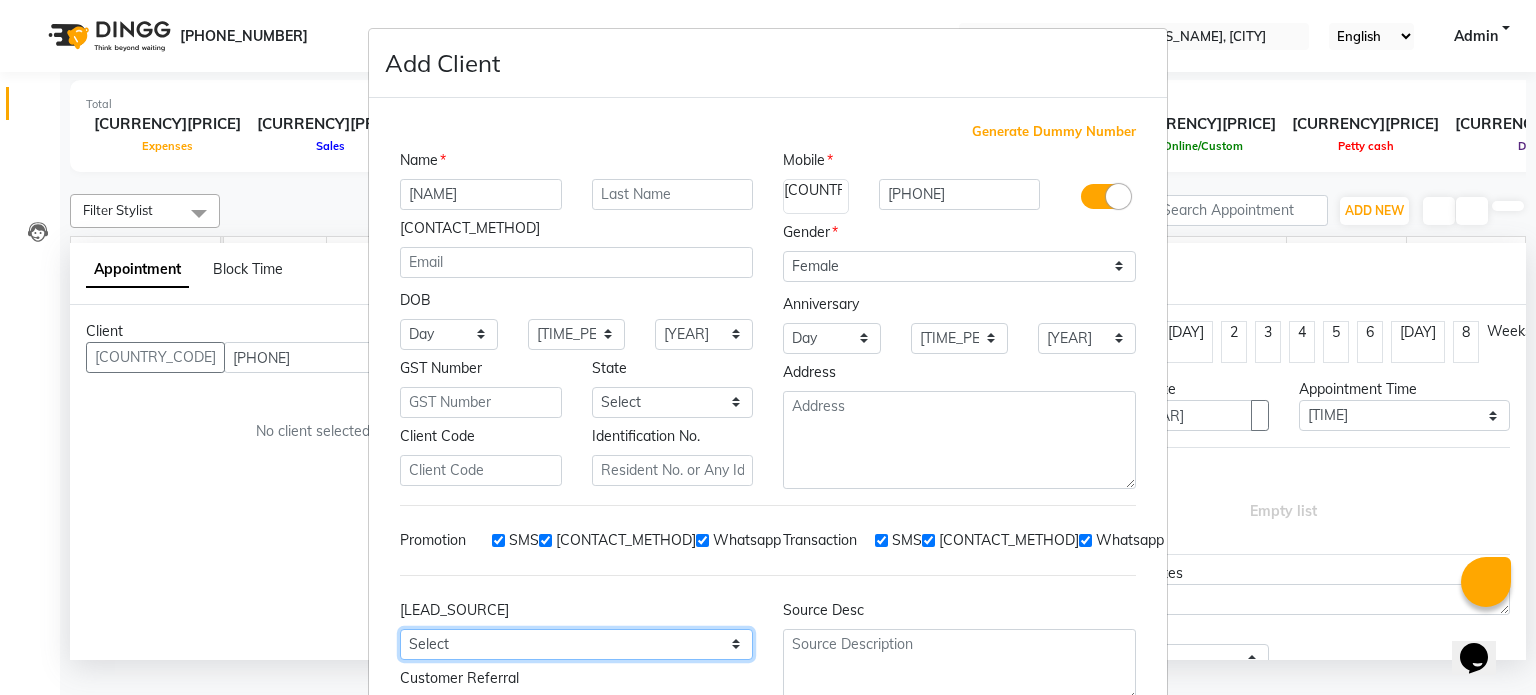 click on "Select Walk-in Referral Internet Friend Word of Mouth Advertisement Facebook JustDial Google Other" at bounding box center [449, 334] 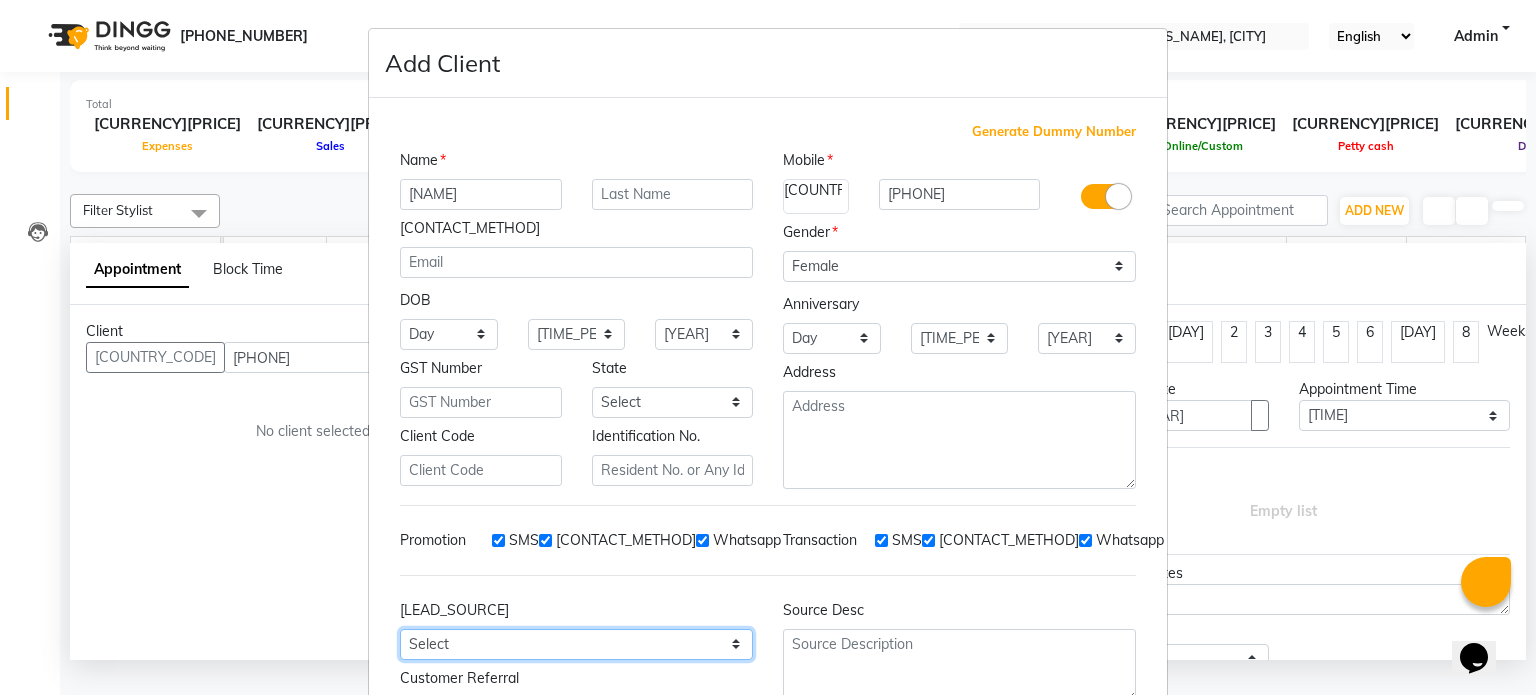 select on "[POSTAL_CODE]" 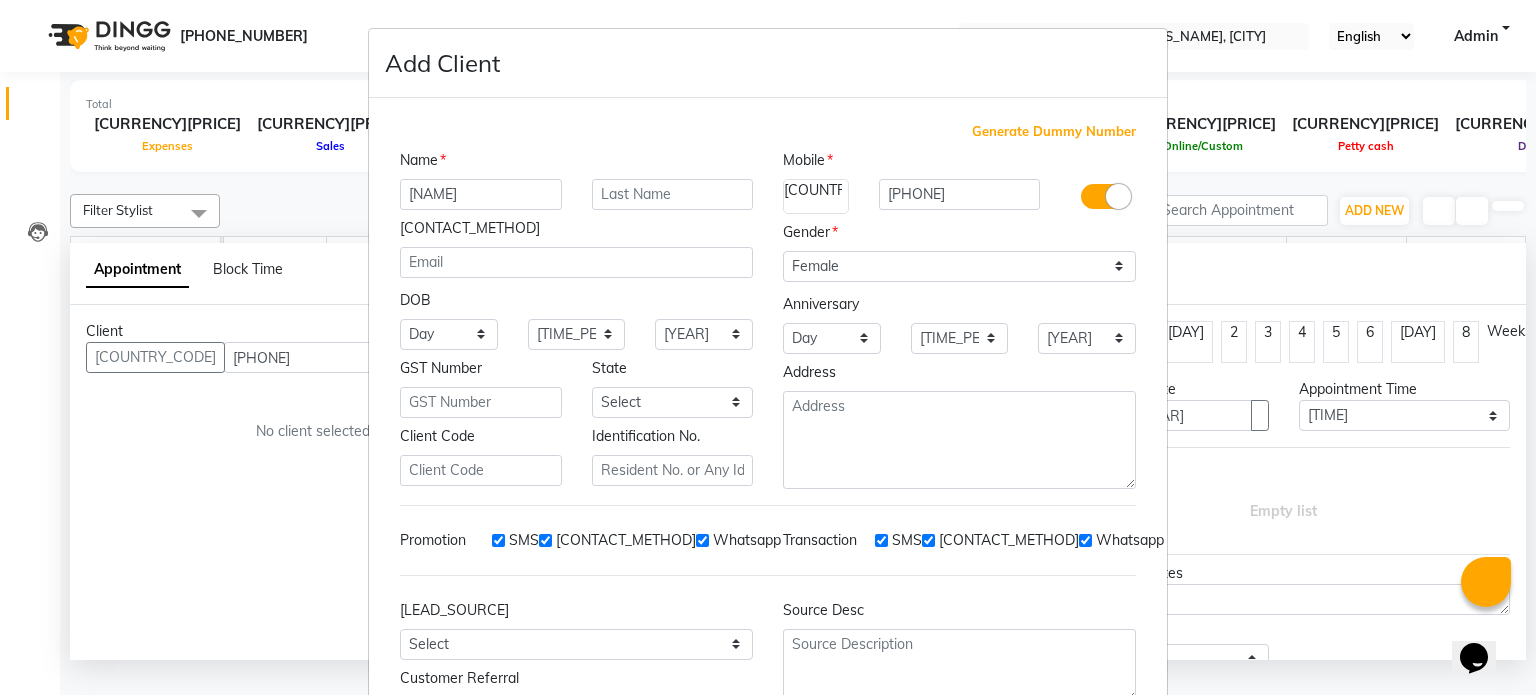 scroll, scrollTop: 161, scrollLeft: 0, axis: vertical 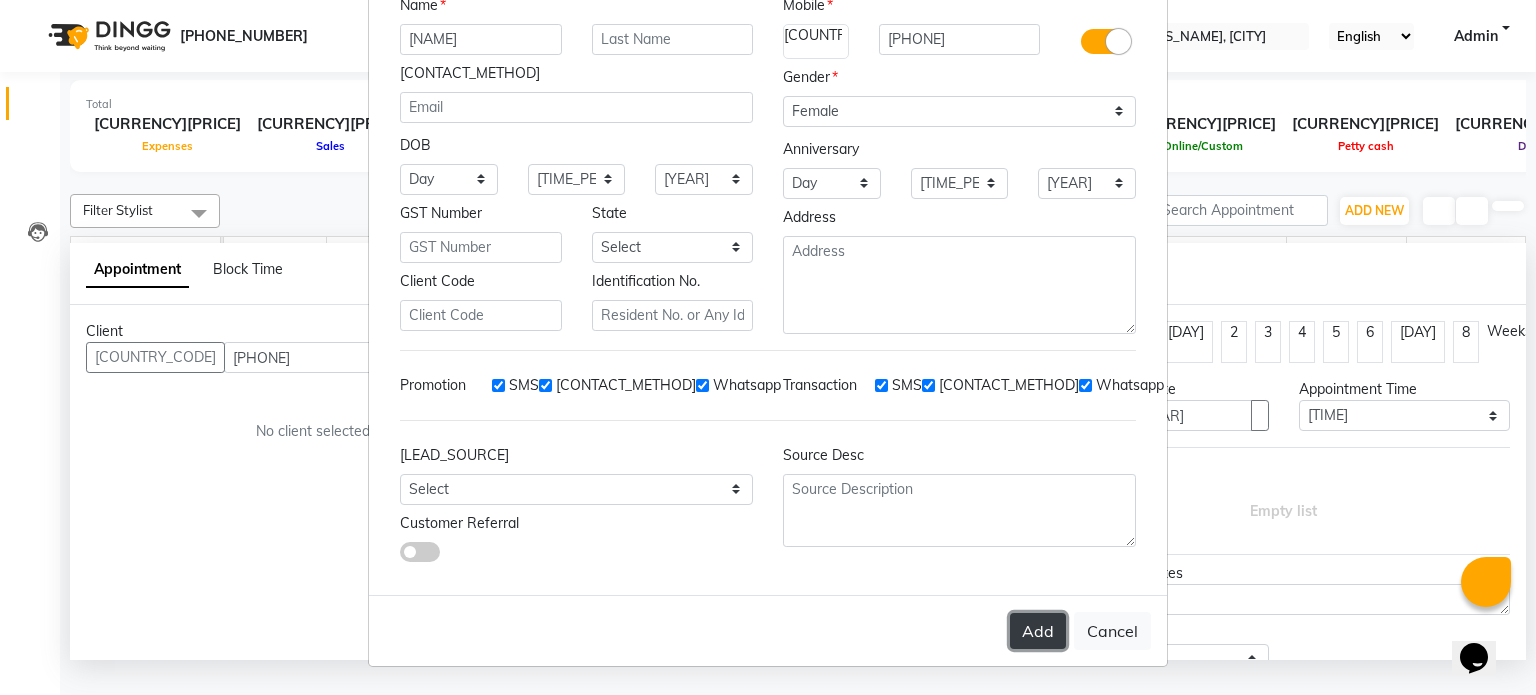 click on "Add" at bounding box center (1038, 631) 